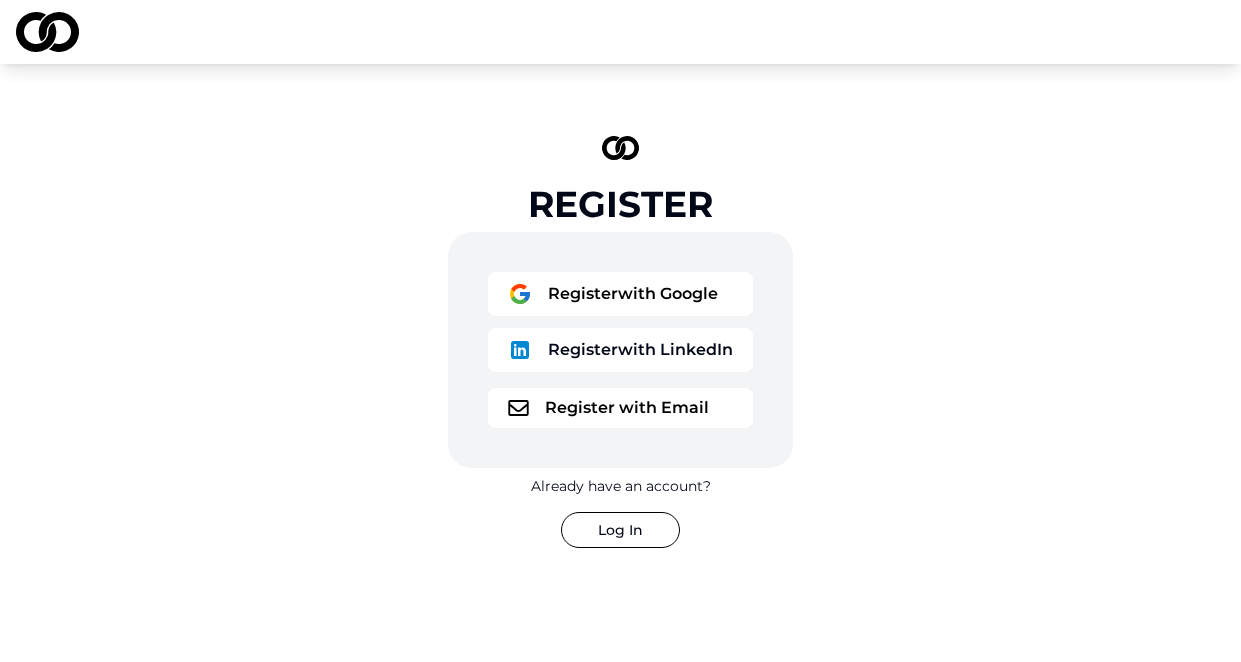 scroll, scrollTop: 0, scrollLeft: 0, axis: both 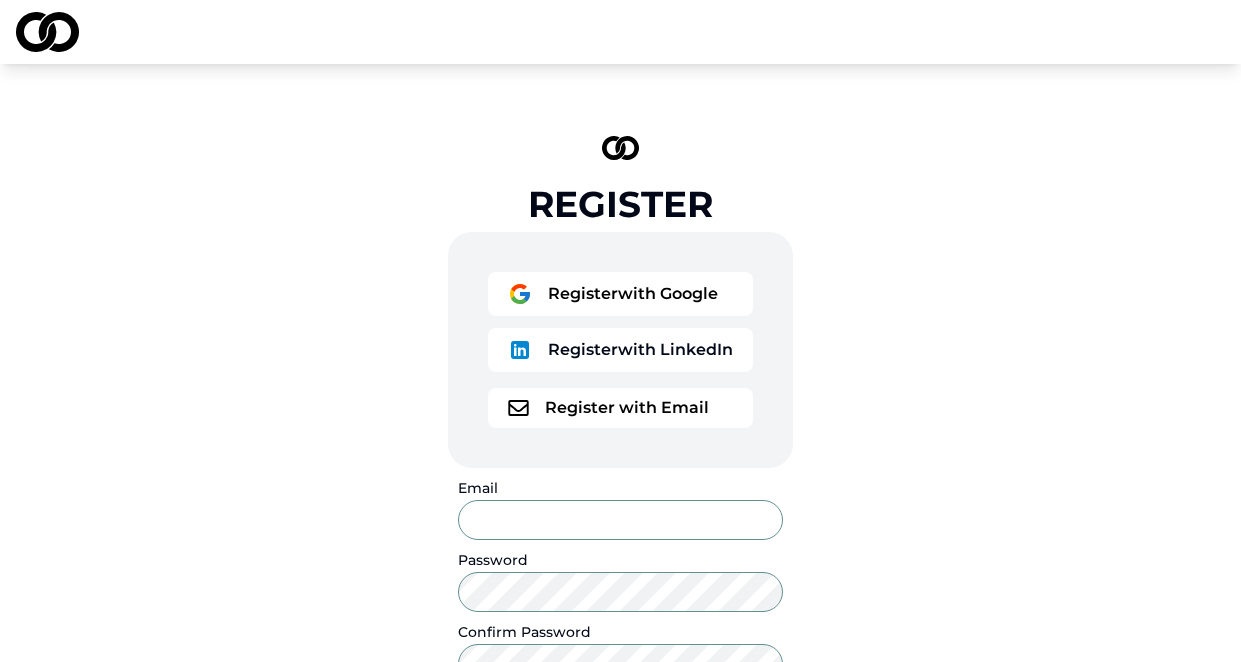 click on "Email" at bounding box center (620, 520) 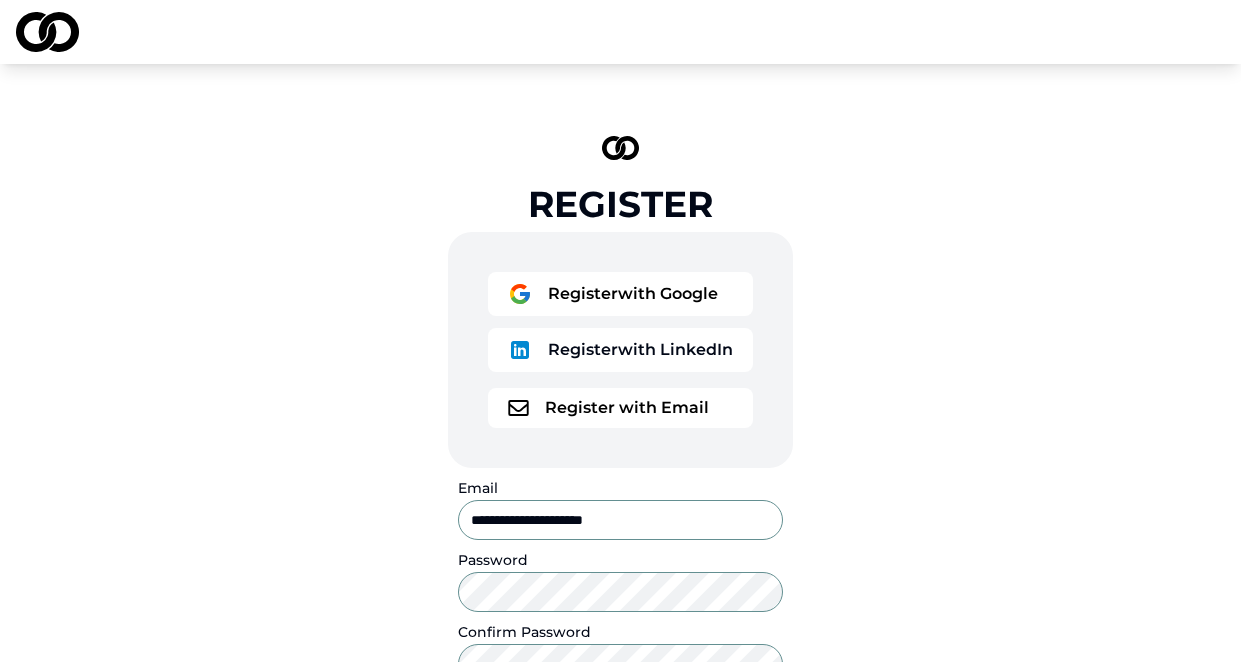 scroll, scrollTop: 227, scrollLeft: 0, axis: vertical 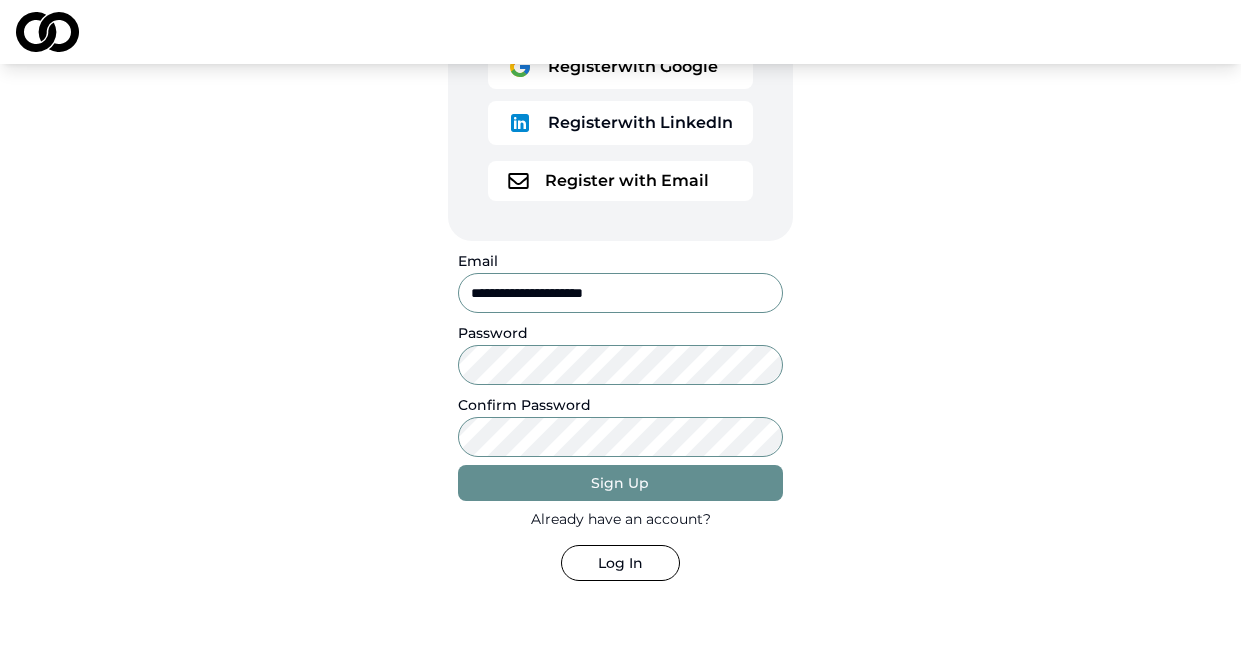 click on "Sign Up" at bounding box center (620, 483) 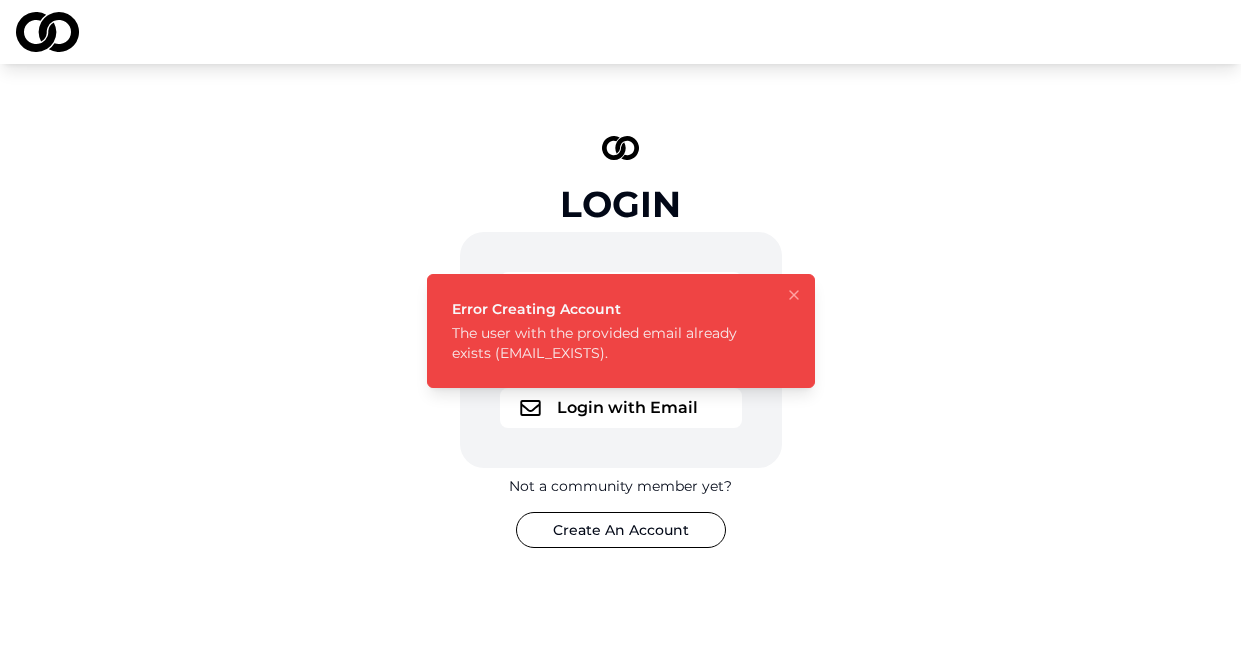 scroll, scrollTop: 51, scrollLeft: 0, axis: vertical 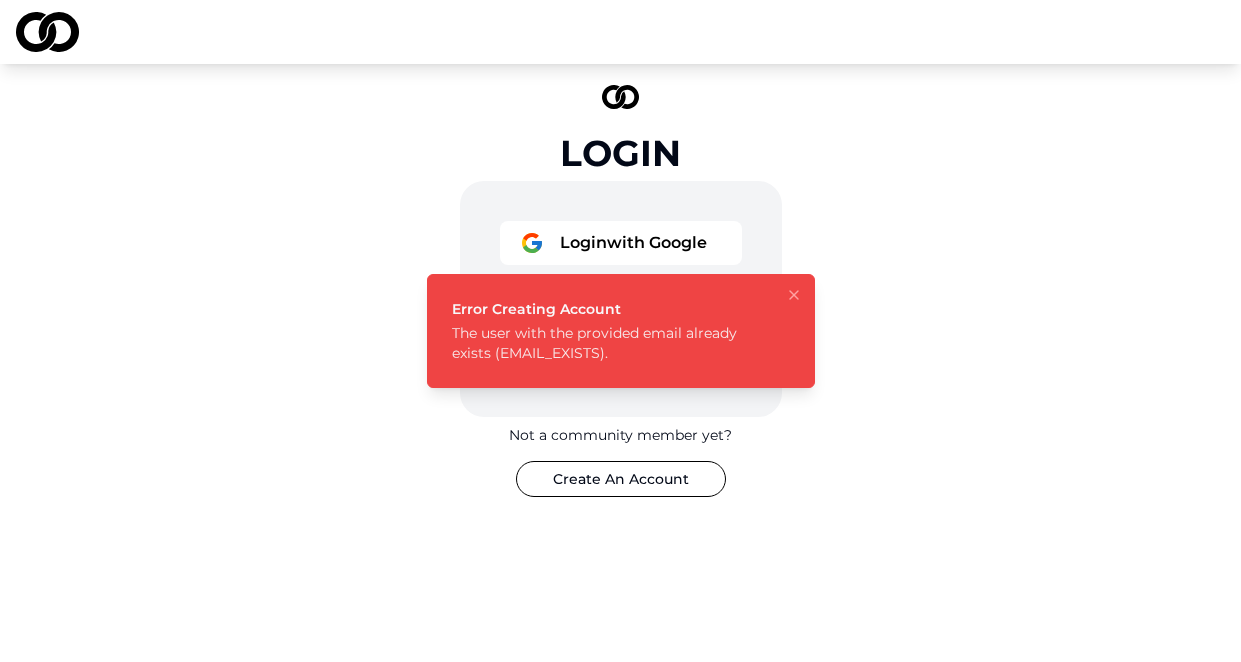 click at bounding box center [794, 295] 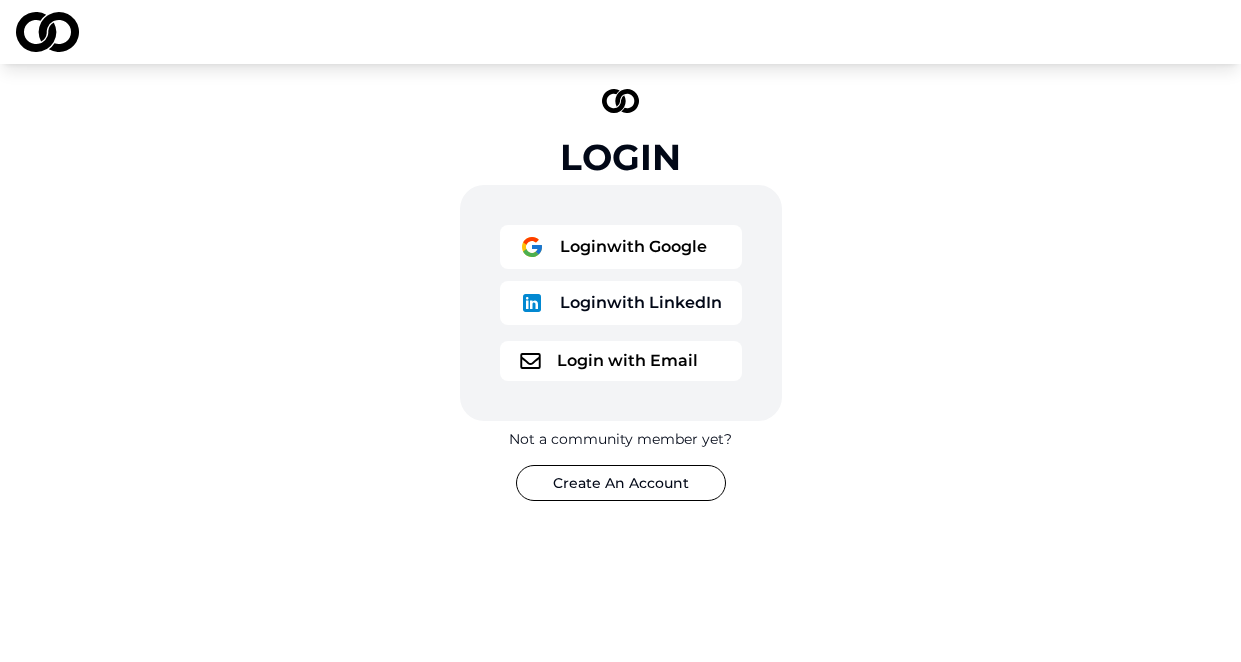 scroll, scrollTop: 0, scrollLeft: 0, axis: both 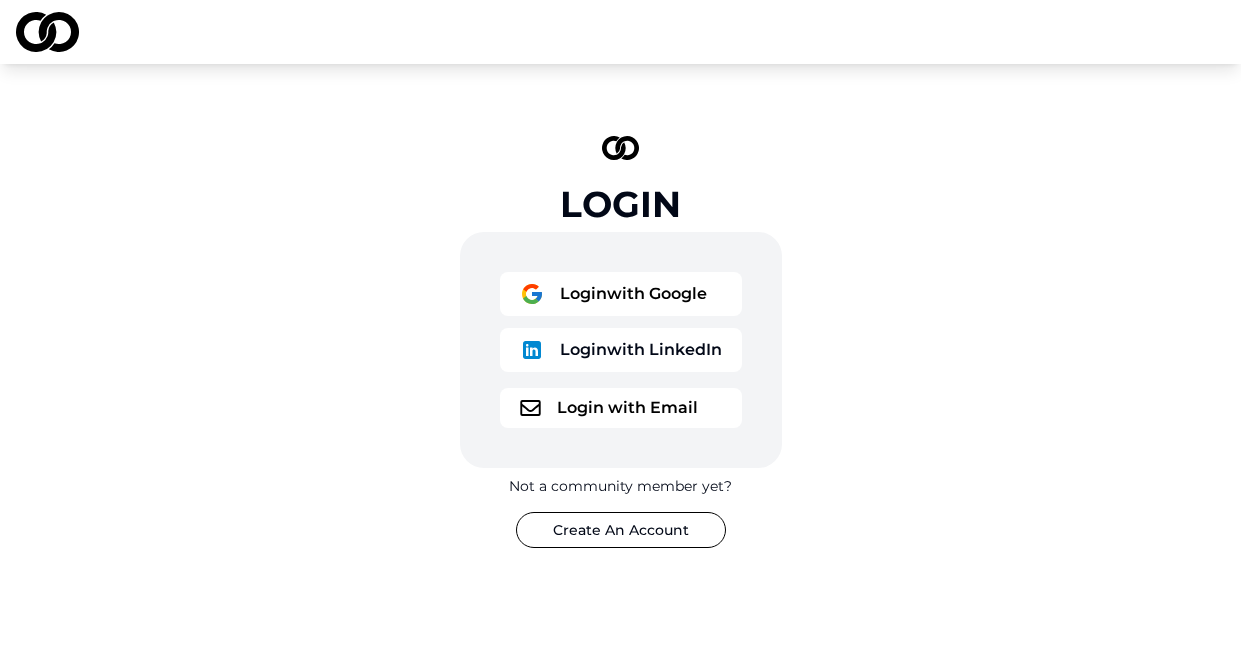 click on "Login  with Google" at bounding box center (621, 294) 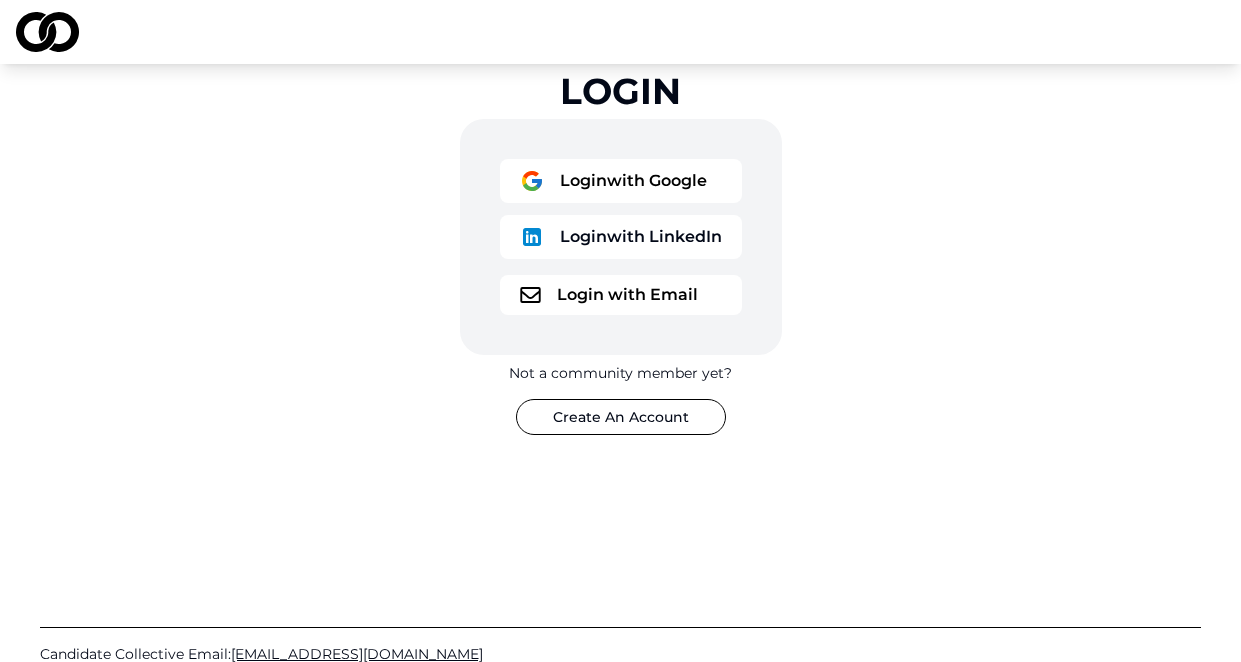 scroll, scrollTop: 116, scrollLeft: 0, axis: vertical 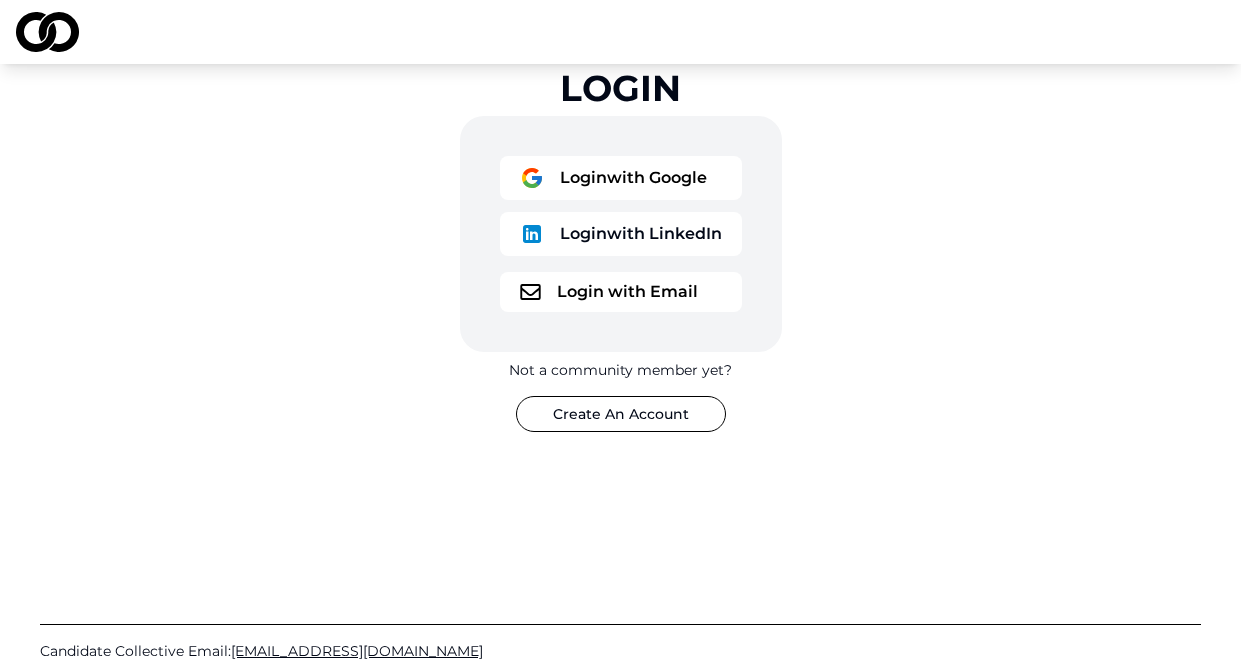 click on "Create An Account" at bounding box center [621, 414] 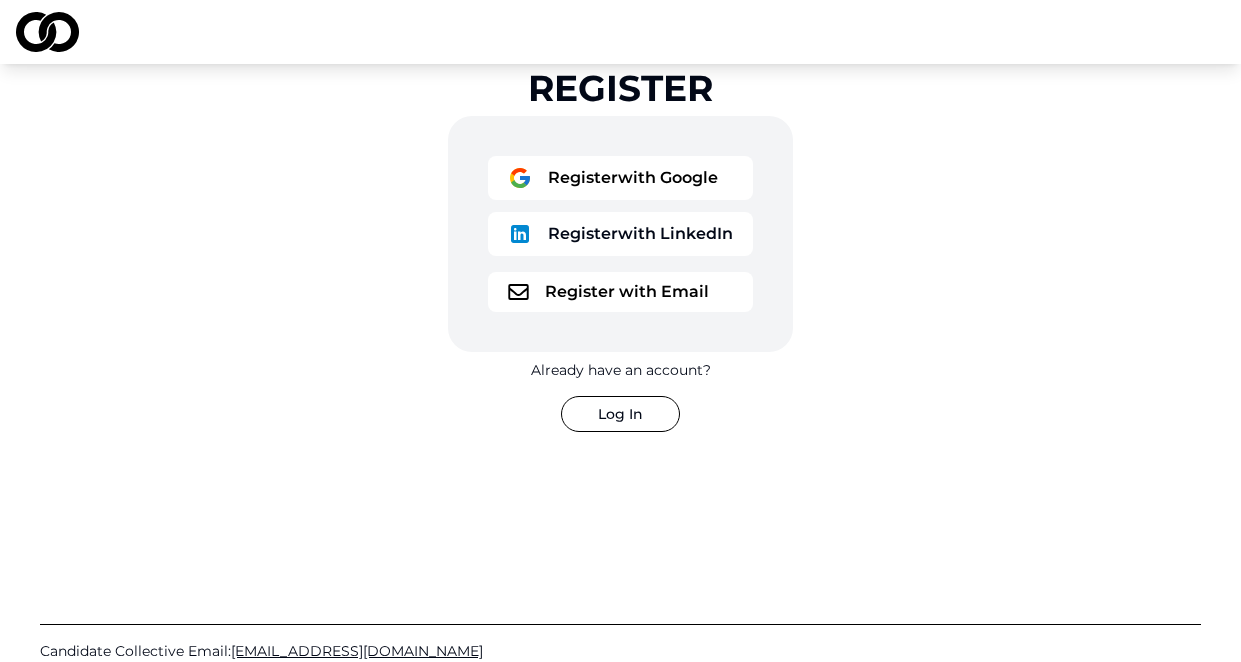 click on "Already have an account?" at bounding box center [621, 370] 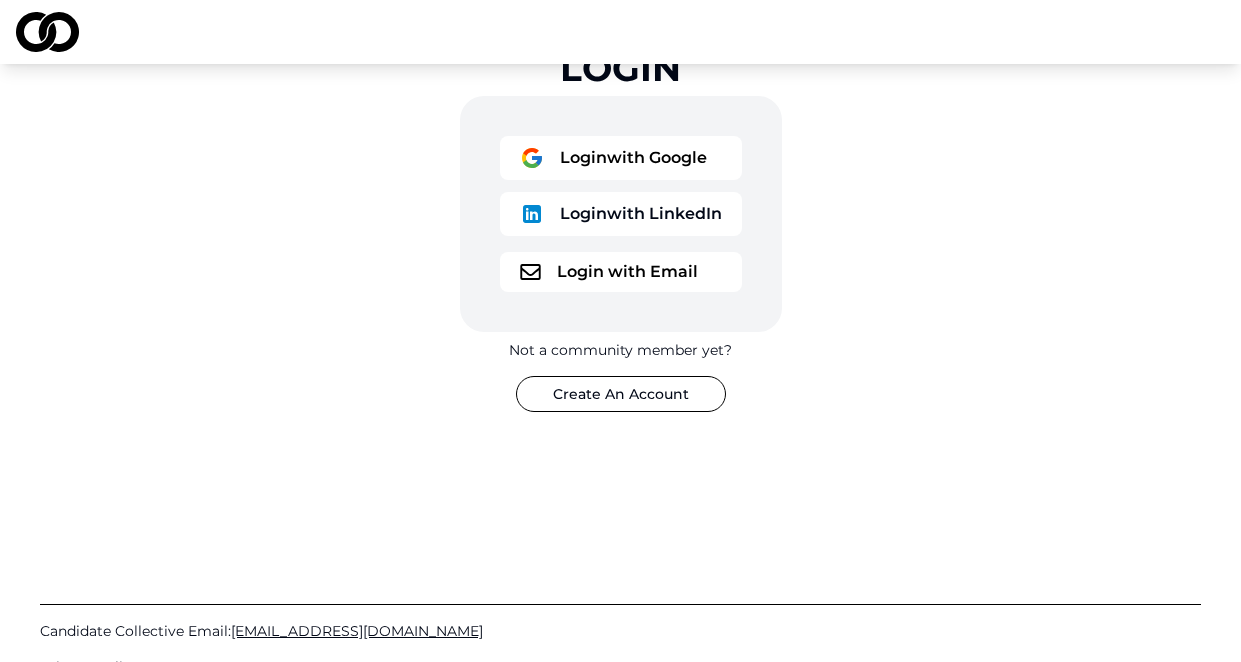 scroll, scrollTop: 63, scrollLeft: 0, axis: vertical 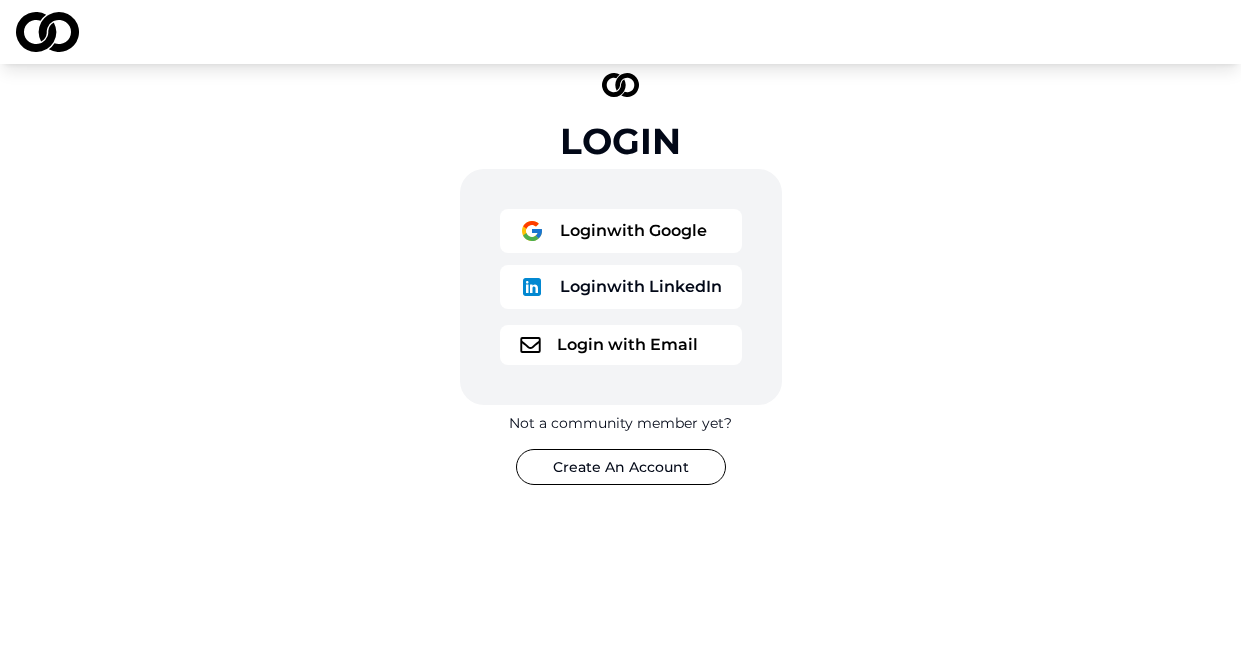 click on "Login with Email" at bounding box center [621, 345] 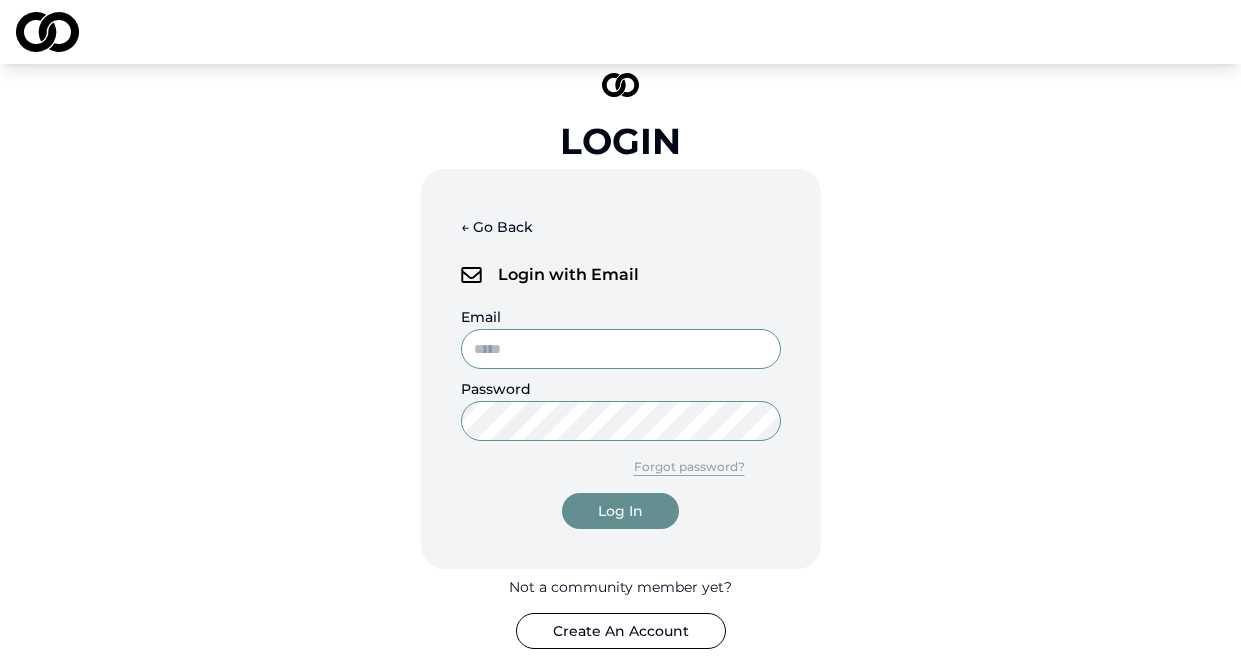 click on "Forgot password?" at bounding box center (689, 467) 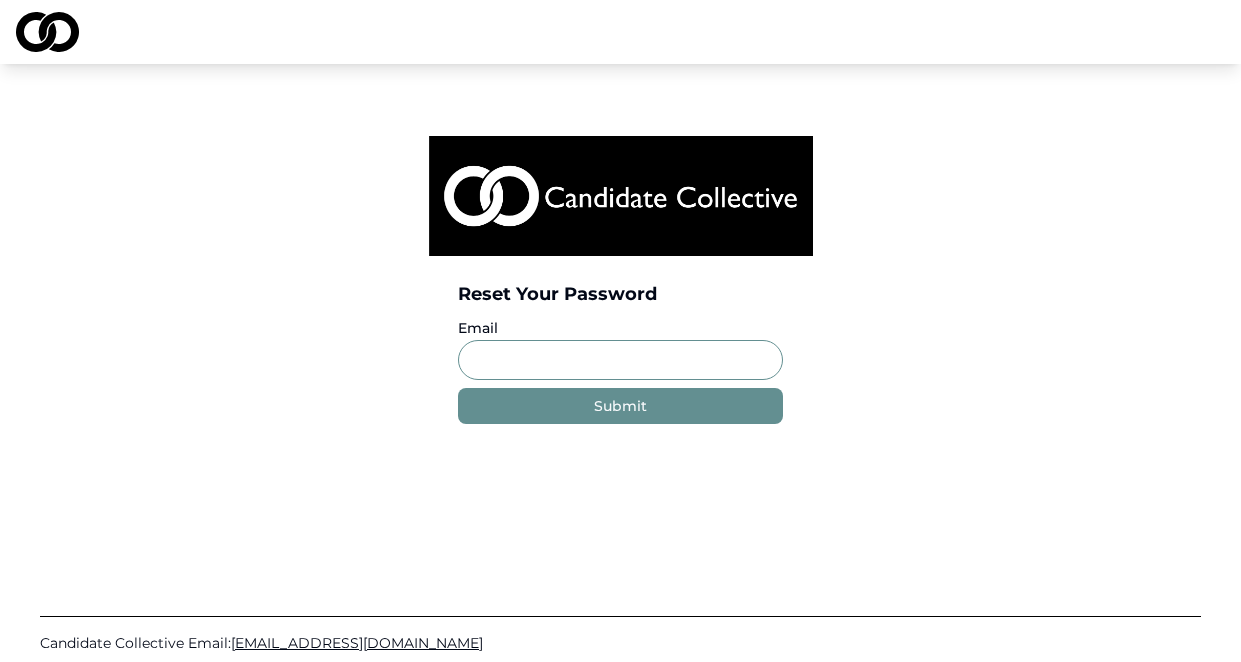 click on "Email" at bounding box center (620, 360) 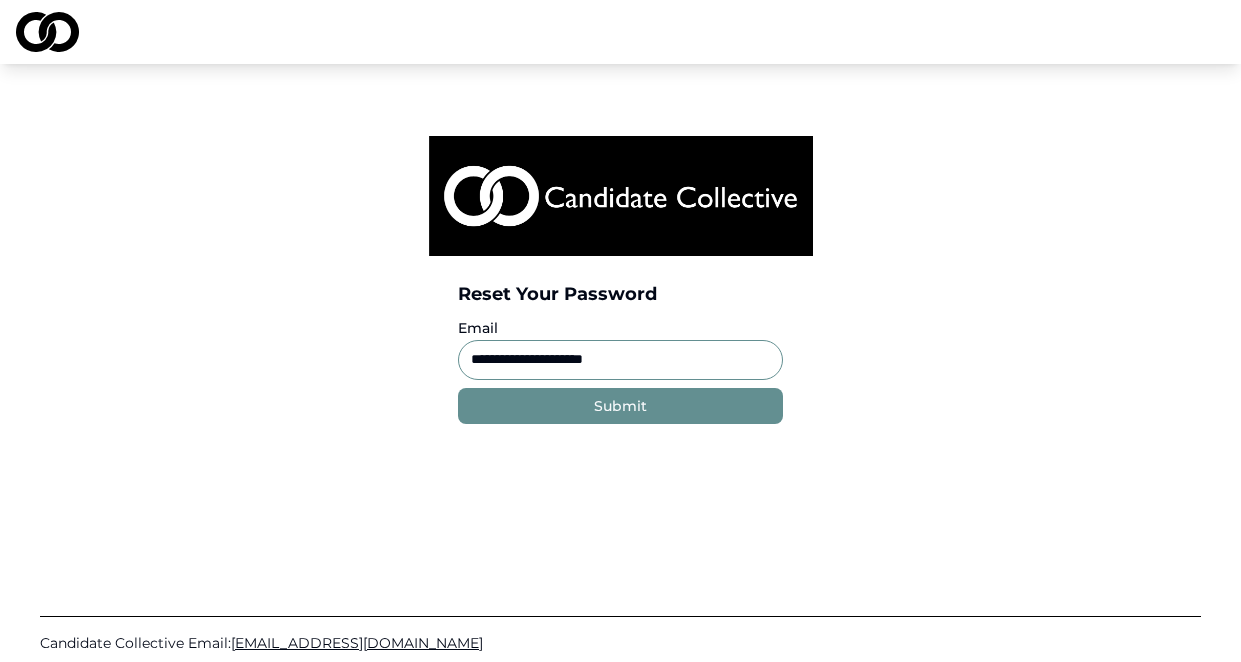 click on "Submit" at bounding box center (620, 406) 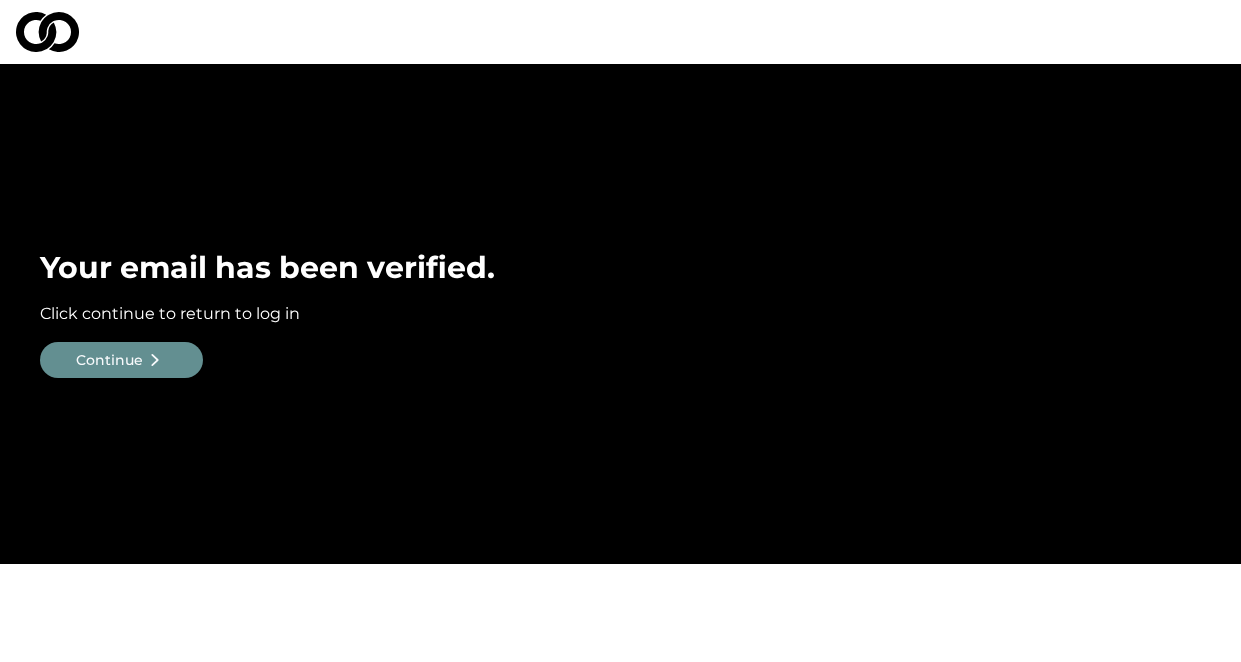 scroll, scrollTop: 0, scrollLeft: 0, axis: both 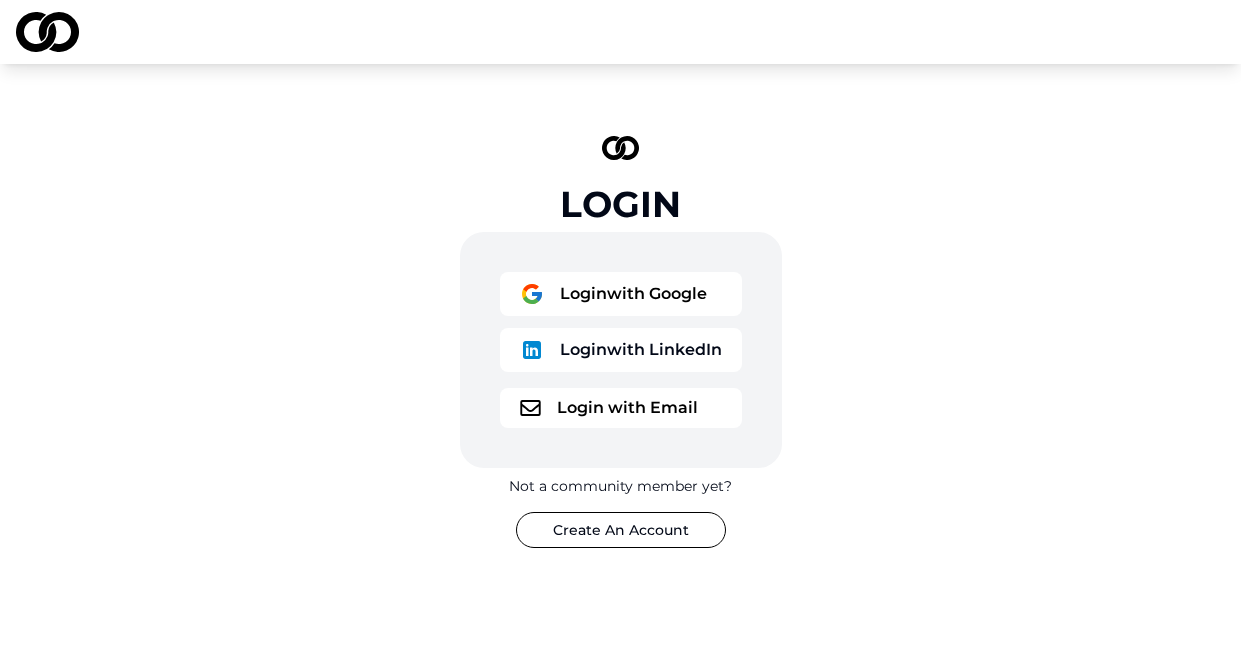 click on "Login with Email" at bounding box center [621, 408] 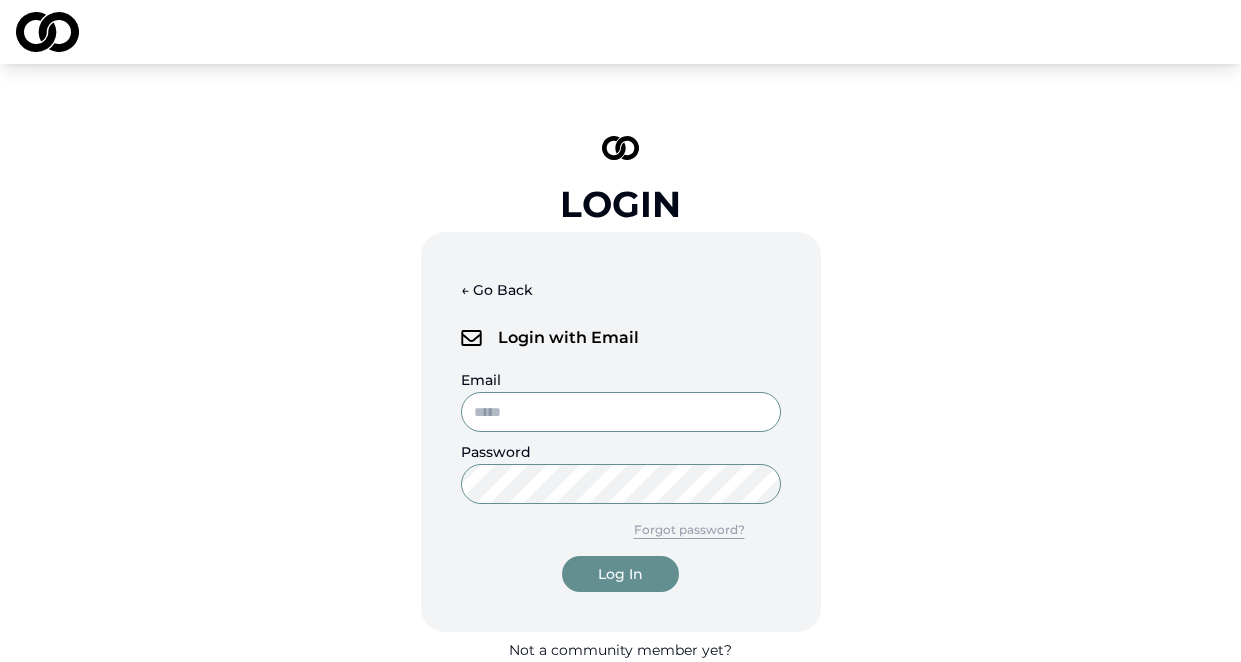 click on "Email" at bounding box center [621, 412] 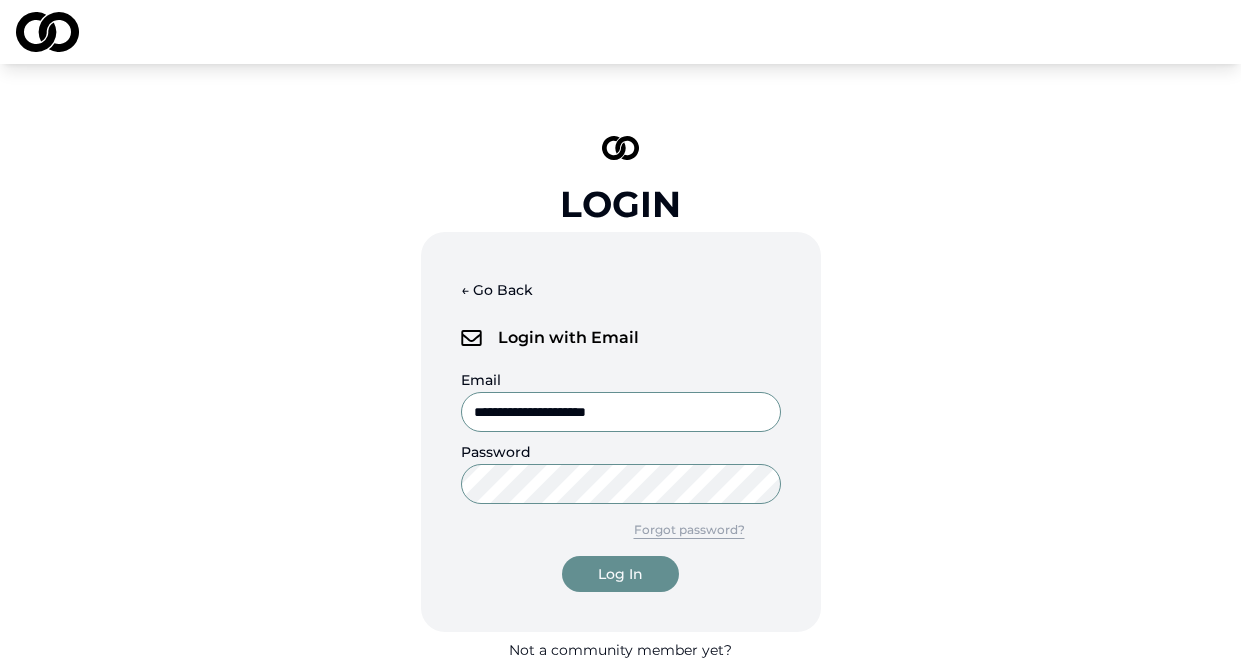 click on "**********" at bounding box center [621, 480] 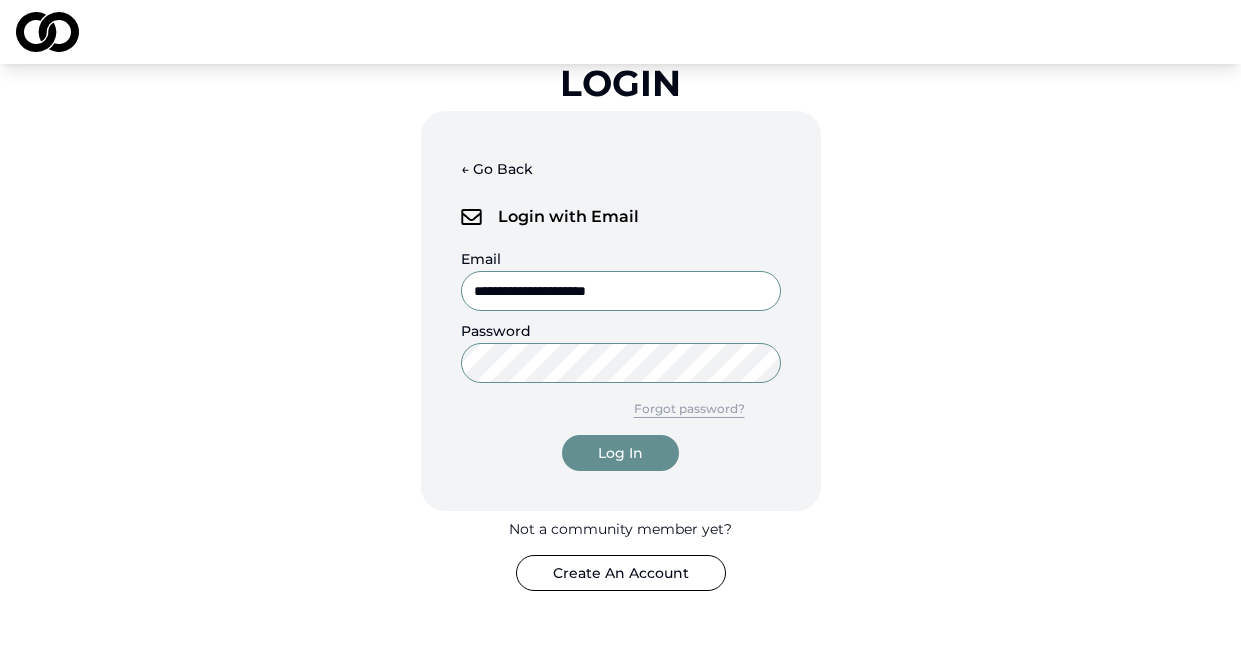 scroll, scrollTop: 119, scrollLeft: 0, axis: vertical 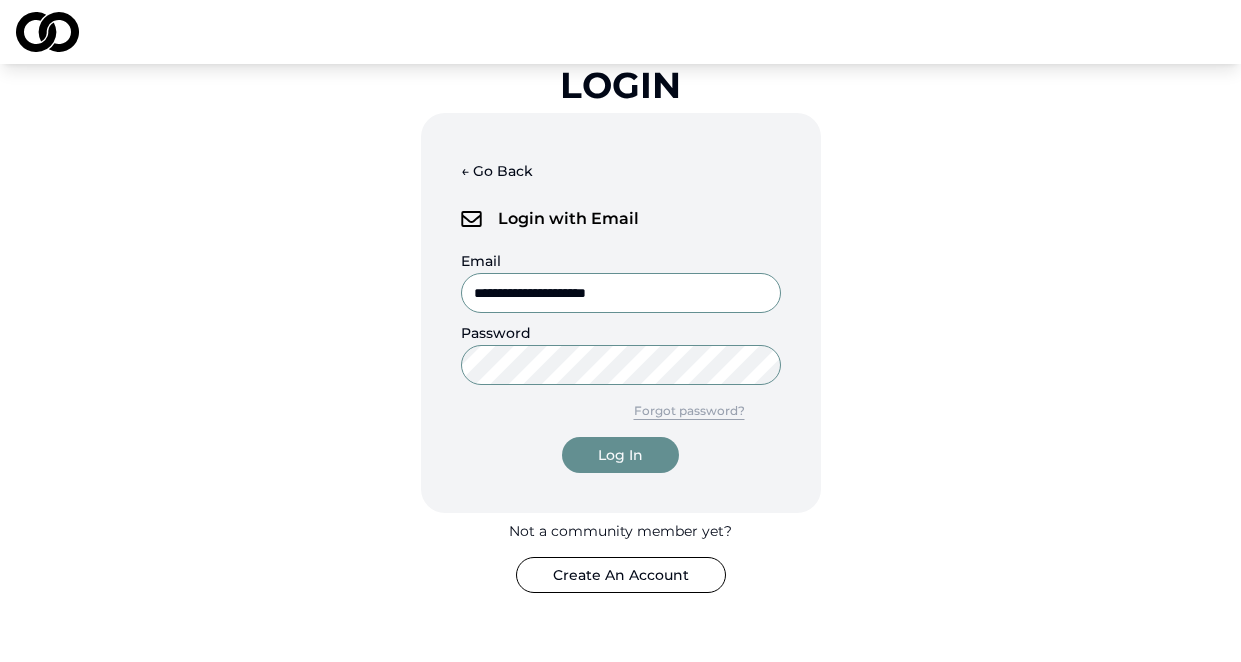 click on "**********" at bounding box center (620, 212) 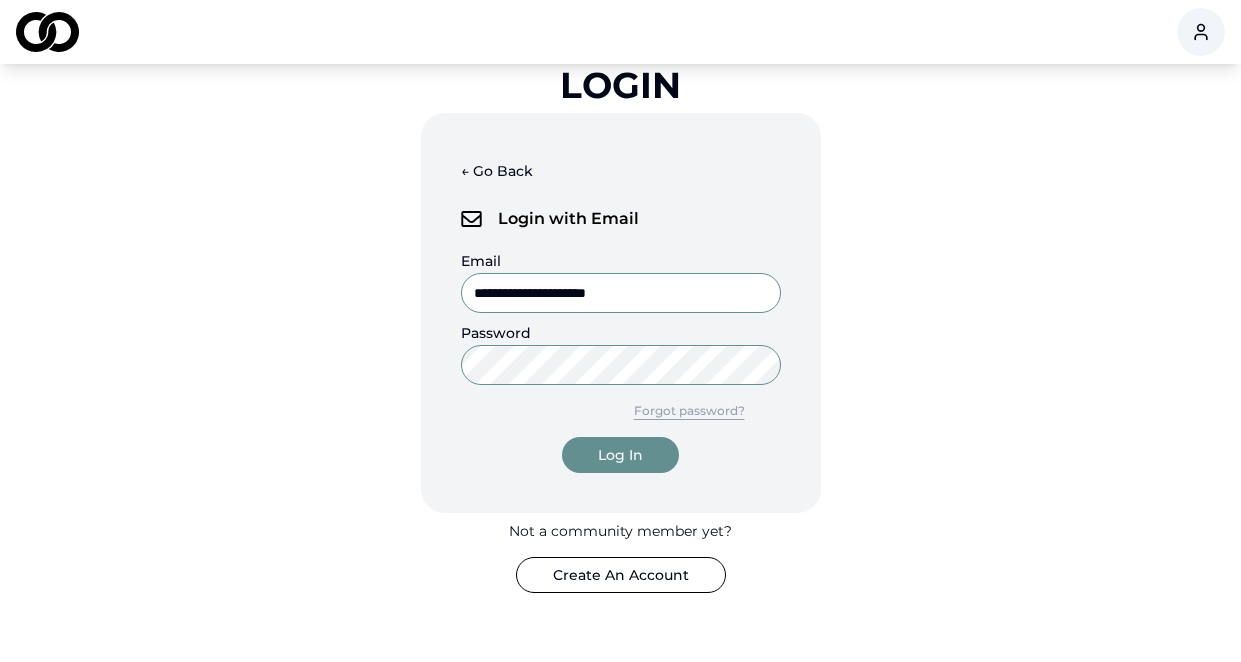 scroll, scrollTop: 0, scrollLeft: 0, axis: both 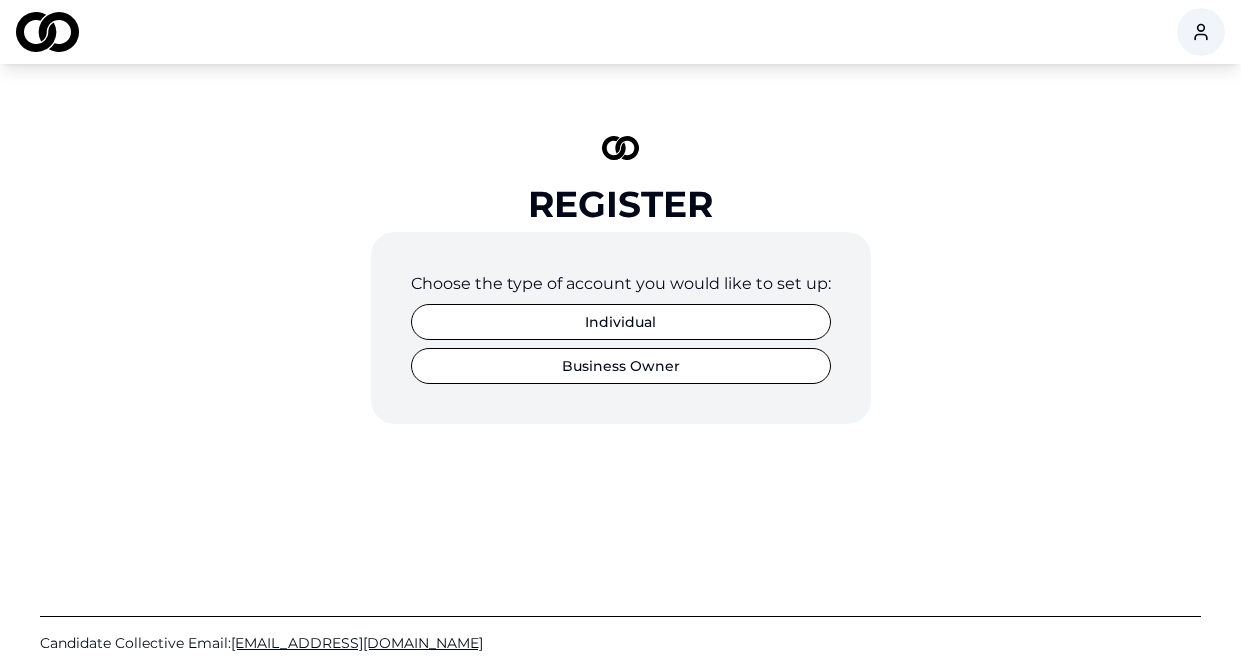click on "Individual" at bounding box center [621, 322] 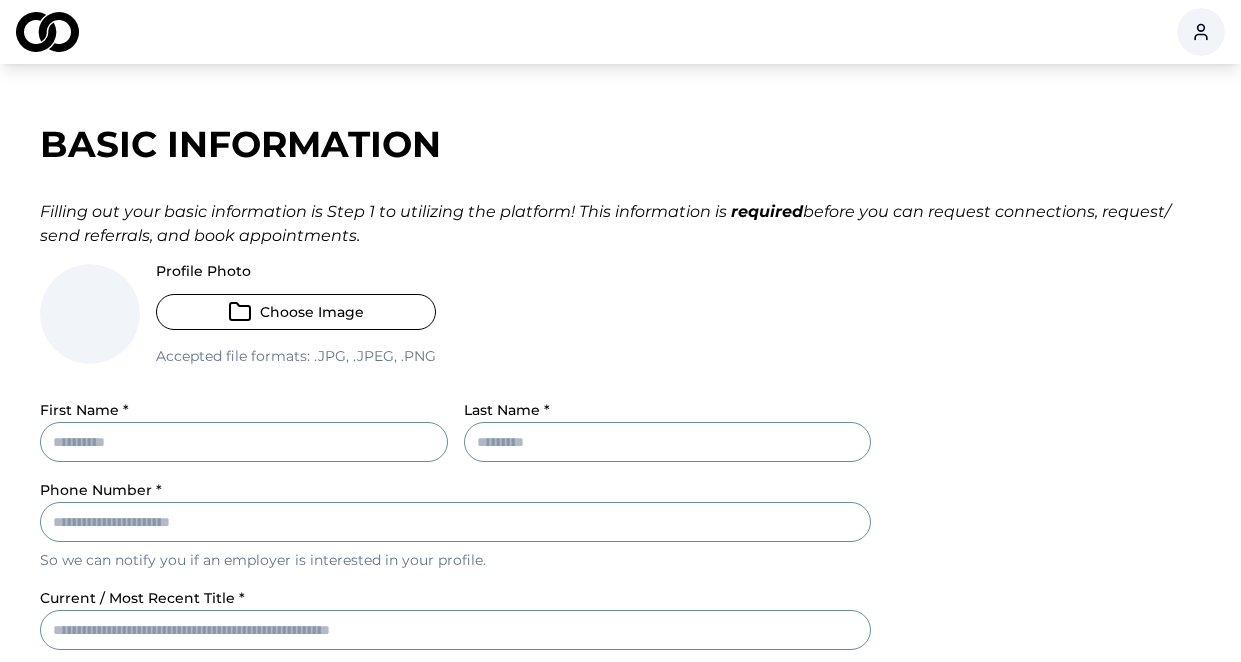 click on "Choose Image" at bounding box center (296, 312) 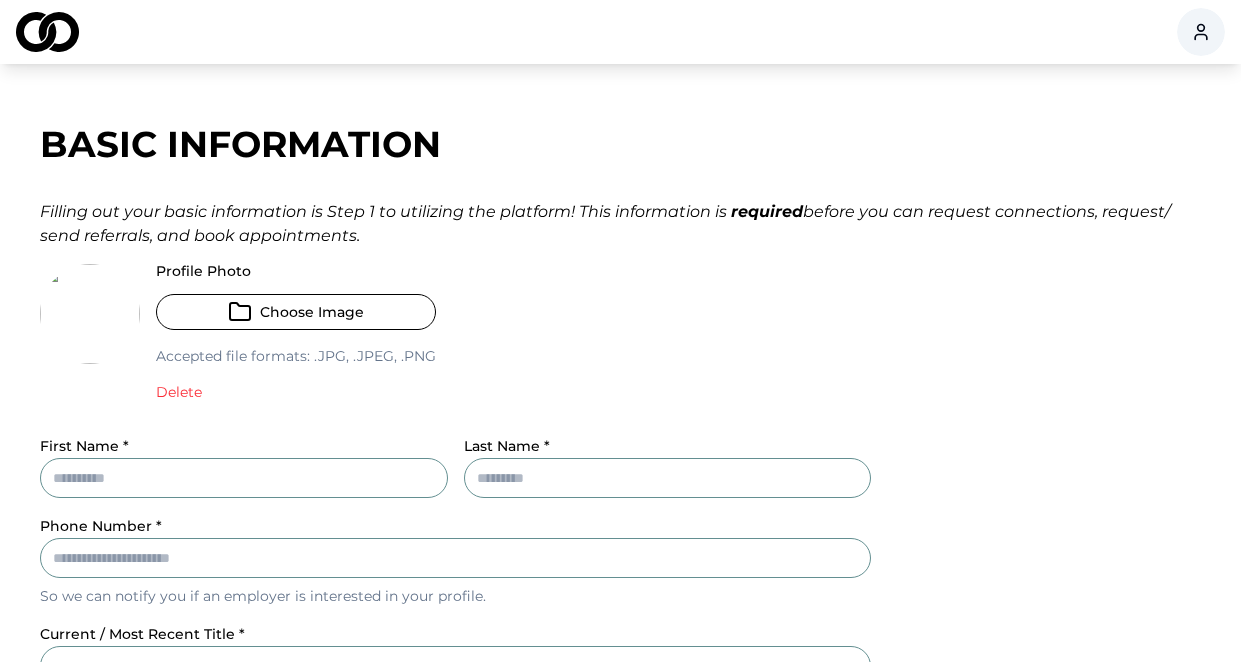 click on "First Name *" at bounding box center (244, 478) 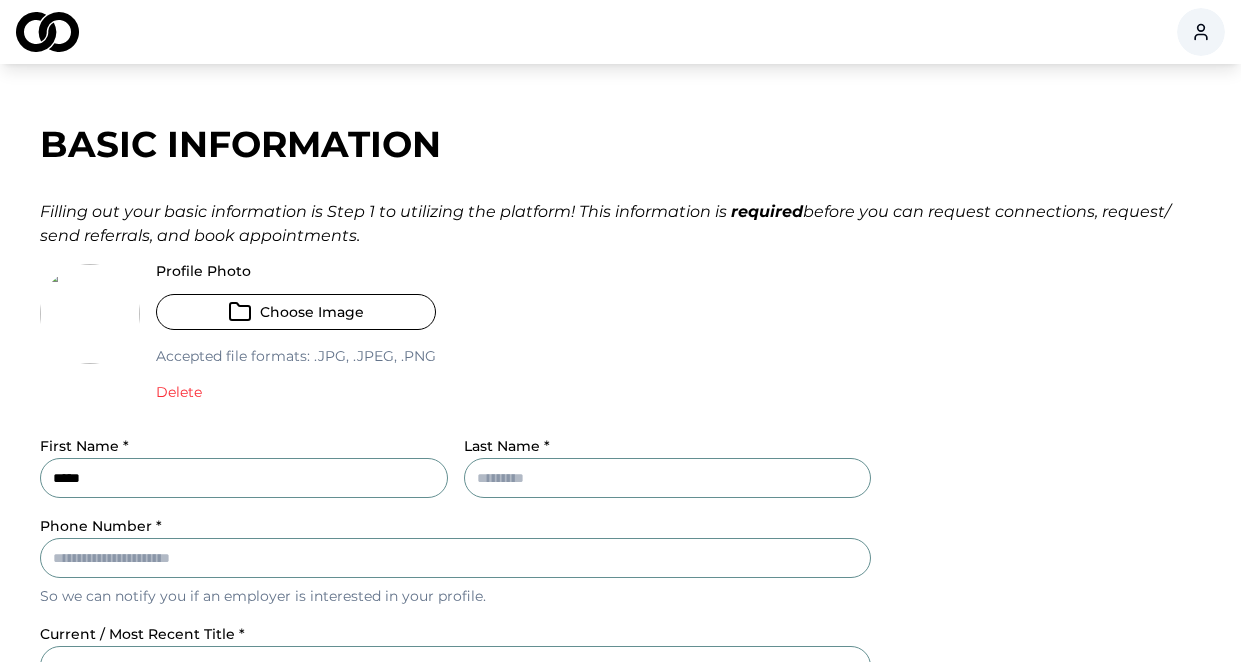 type on "*****" 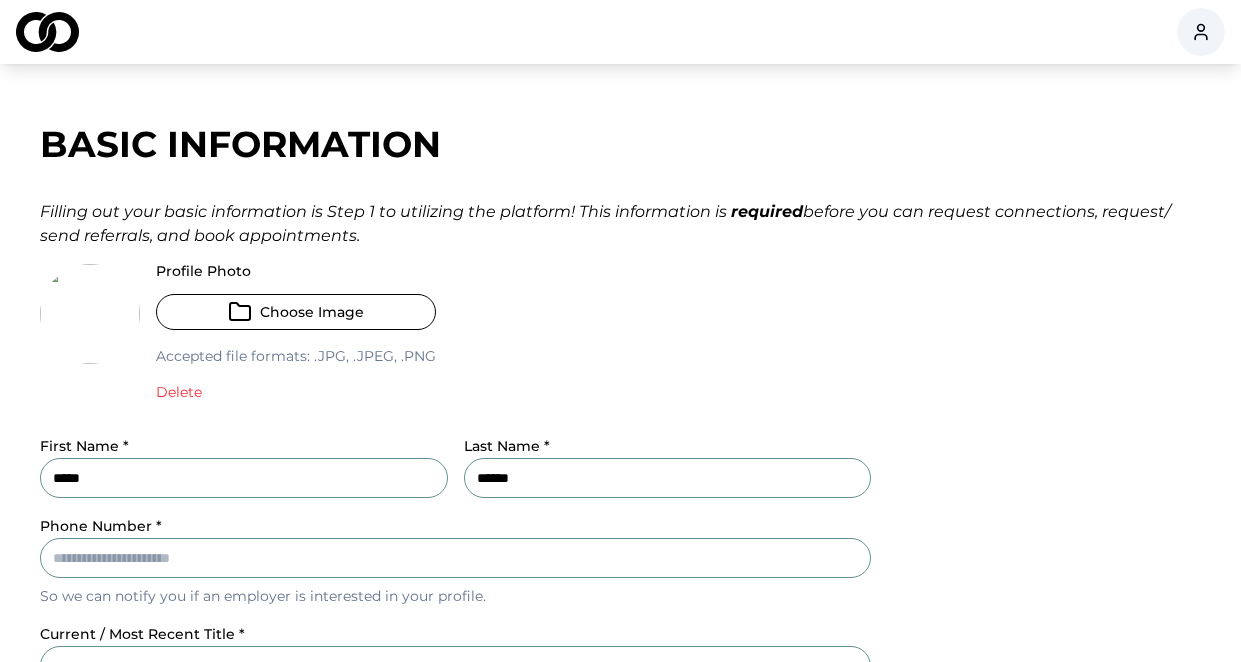 type on "******" 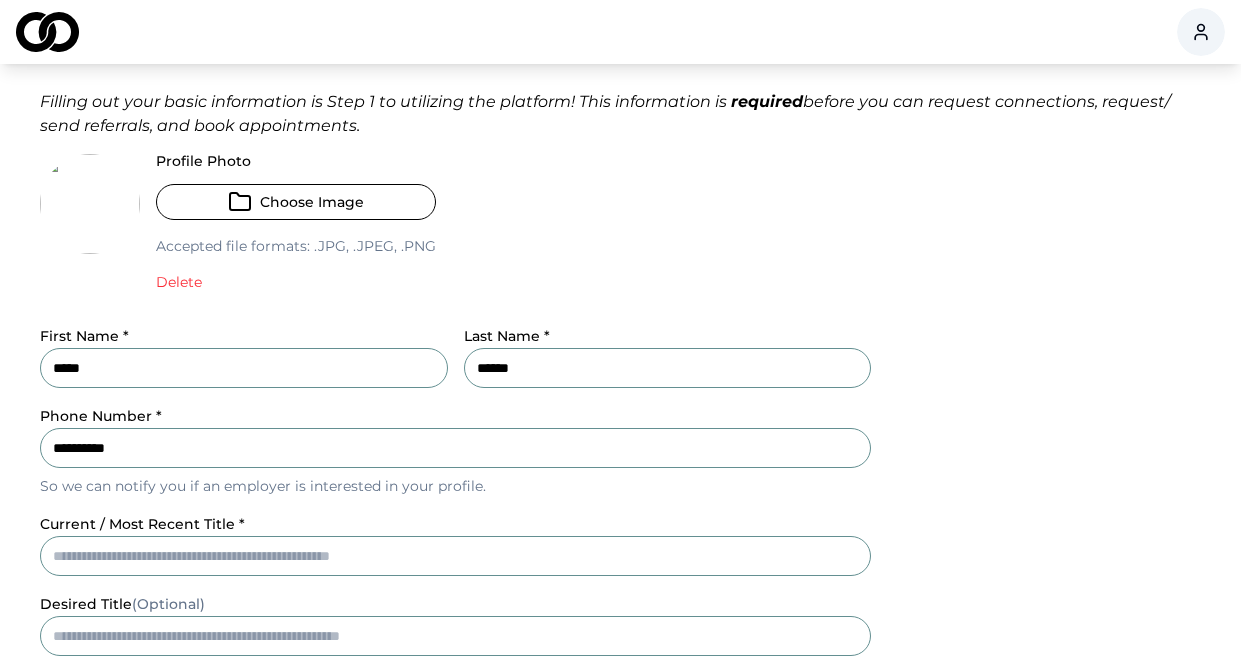 scroll, scrollTop: 111, scrollLeft: 0, axis: vertical 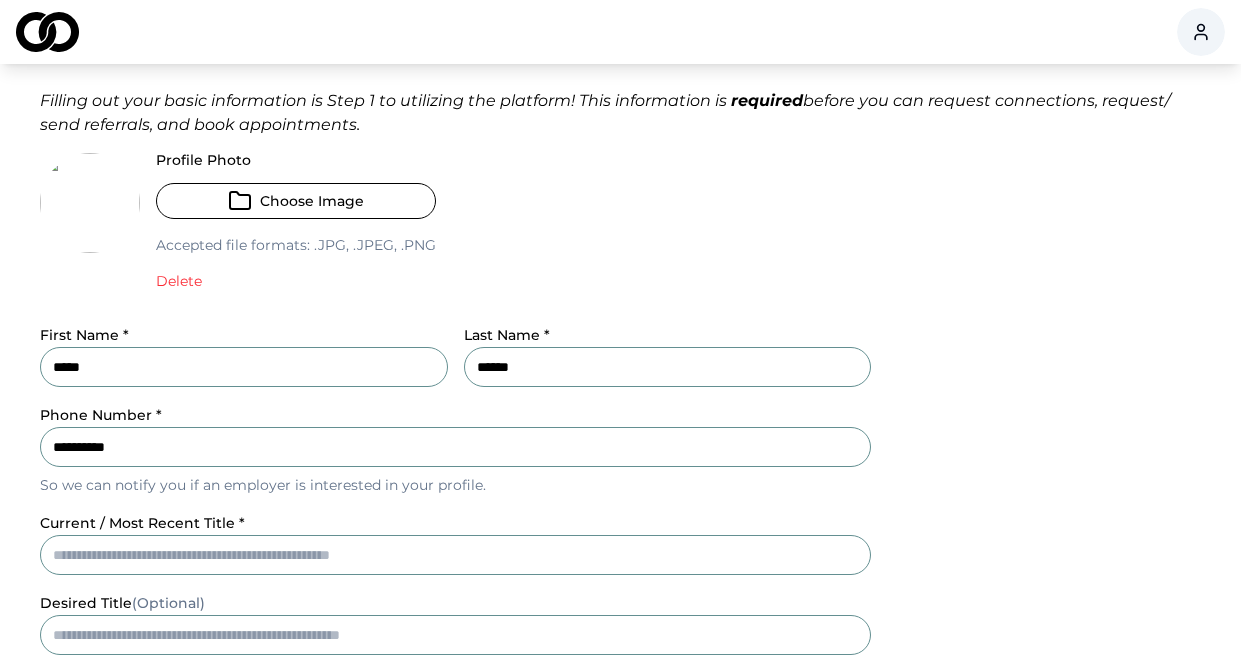 type on "**********" 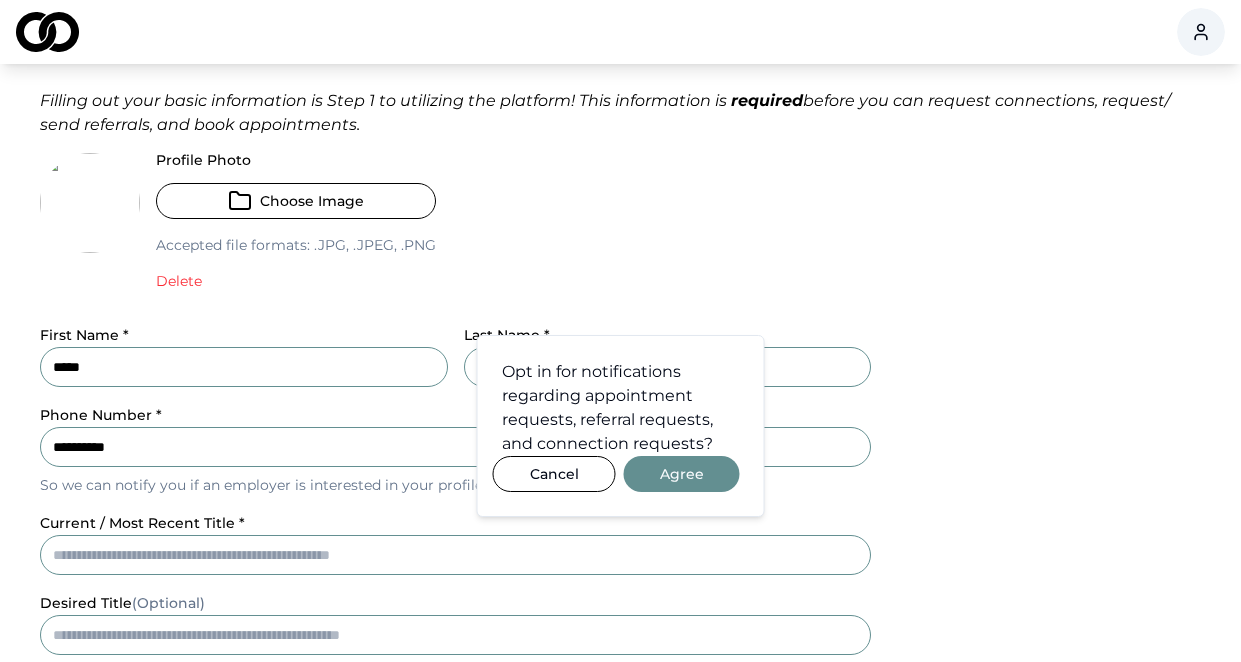 click on "**********" at bounding box center (620, 594) 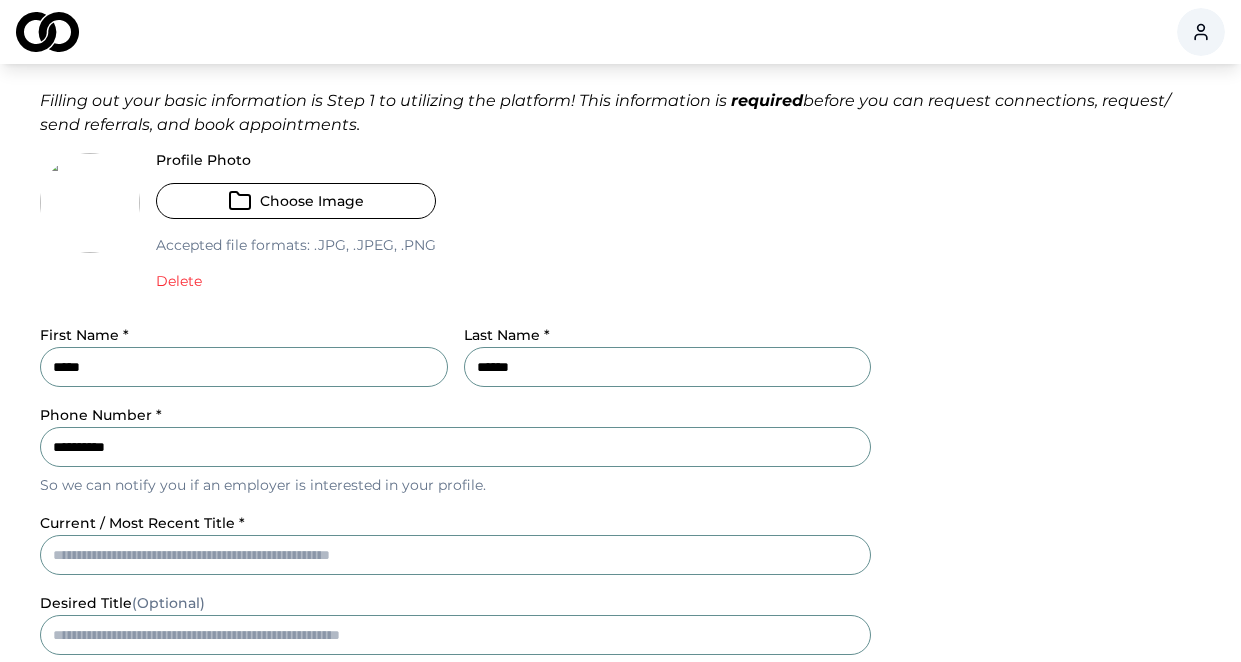 click on "current / most recent title *" at bounding box center (455, 555) 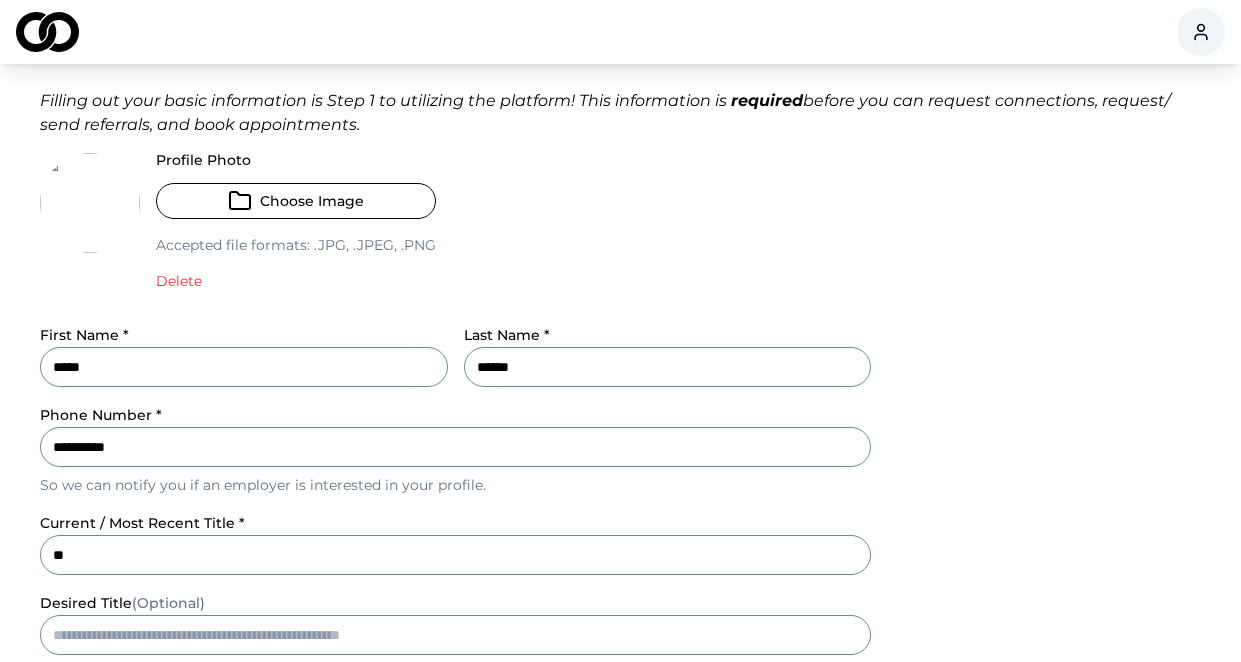 type on "*" 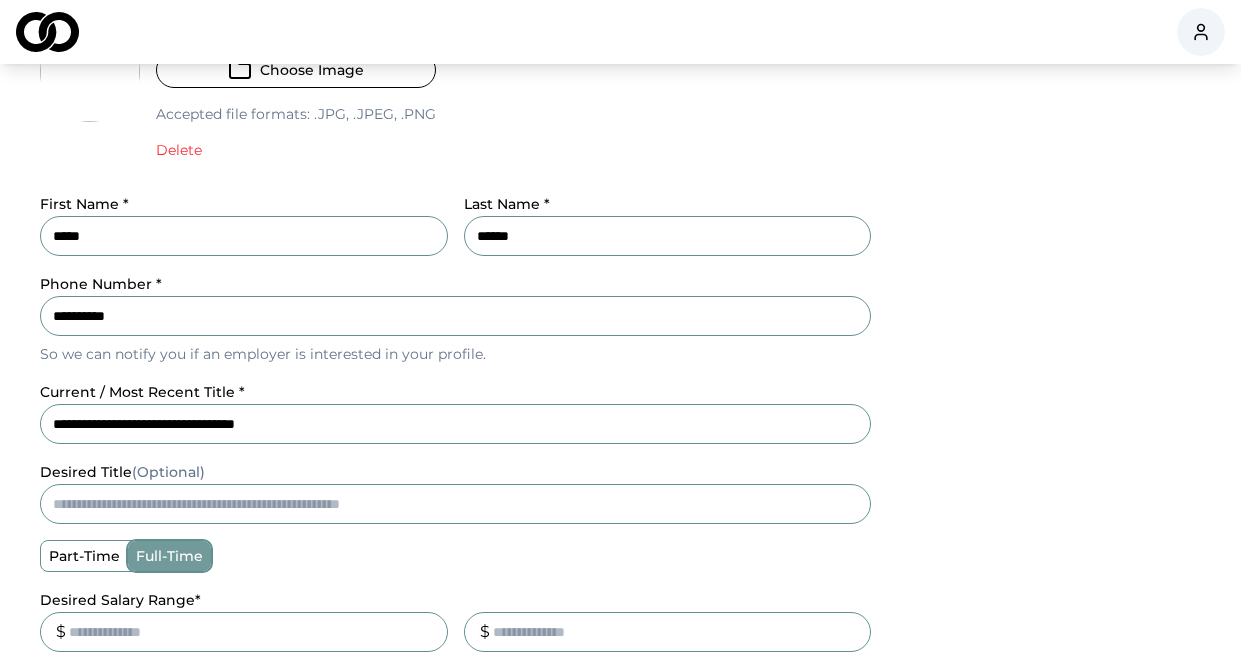 scroll, scrollTop: 240, scrollLeft: 0, axis: vertical 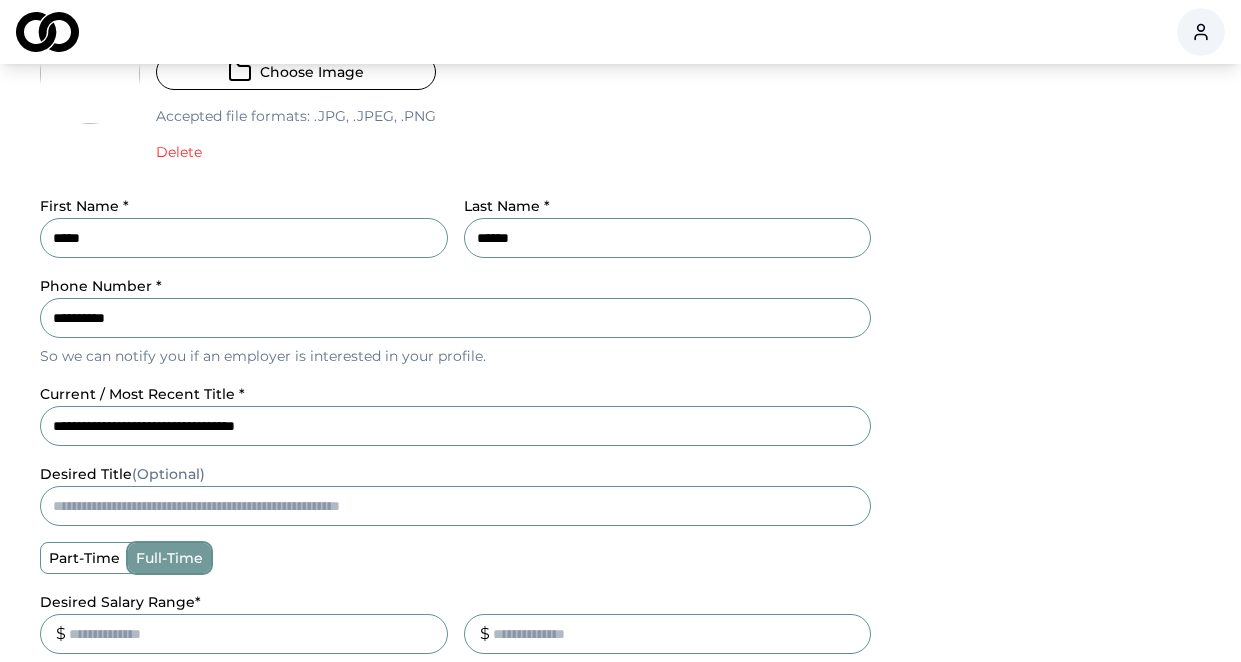 type on "**********" 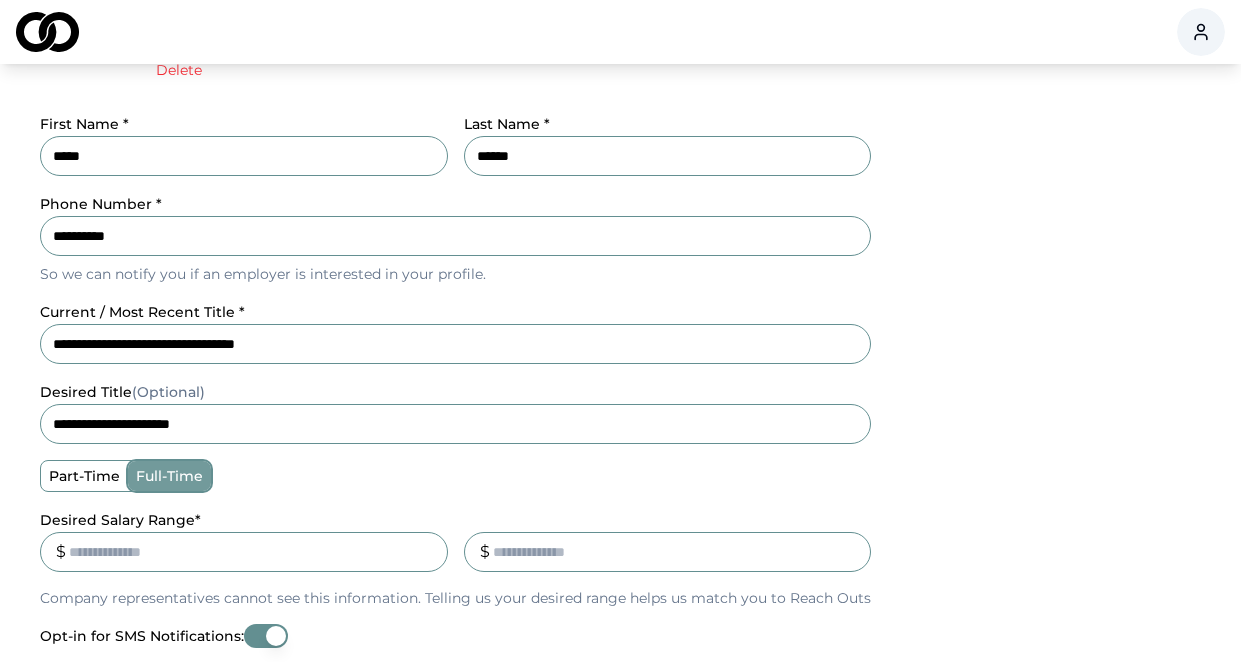 scroll, scrollTop: 379, scrollLeft: 0, axis: vertical 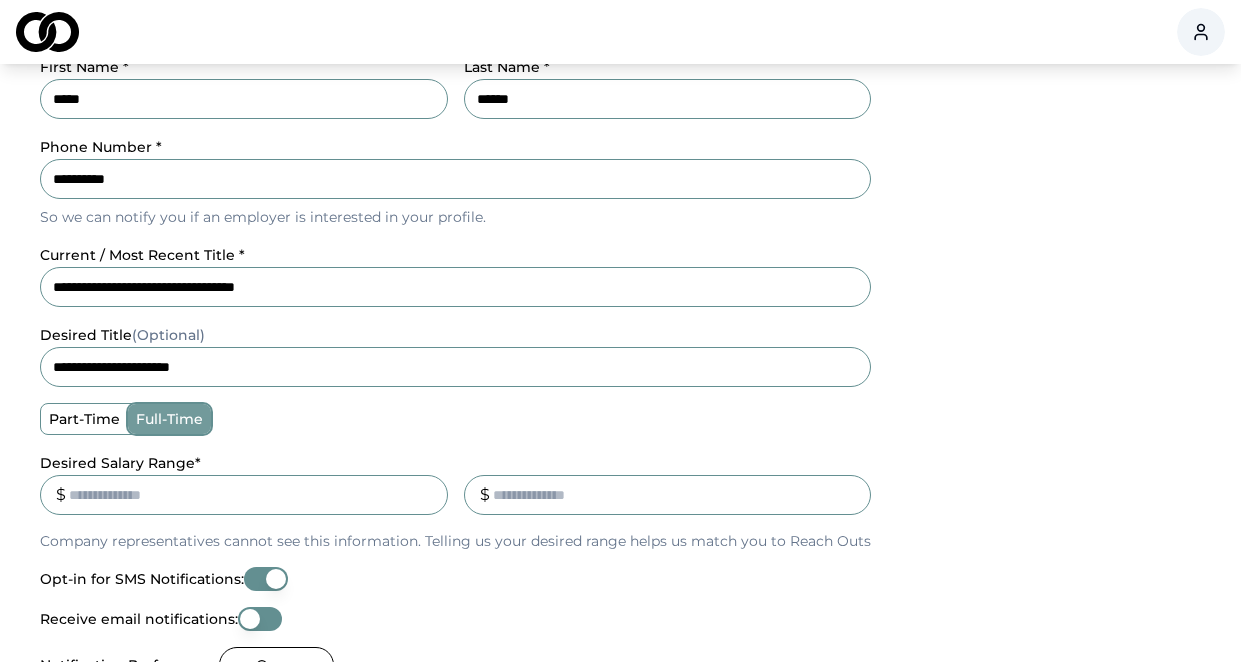 type on "**********" 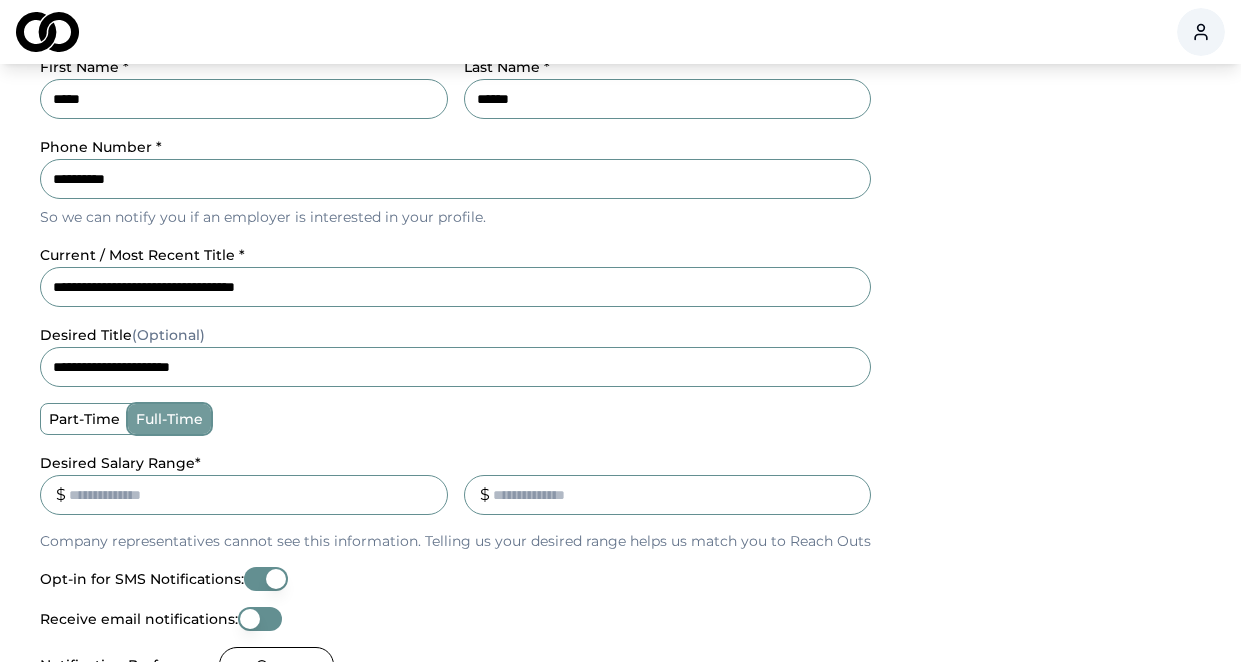 type on "******" 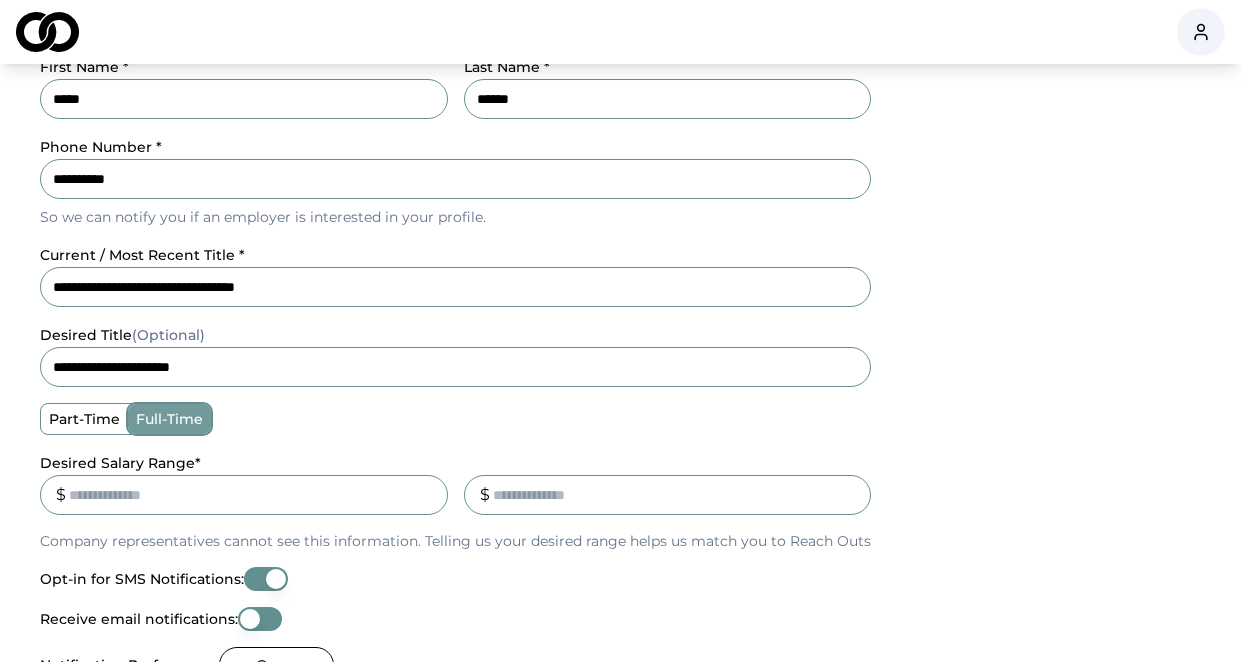 type 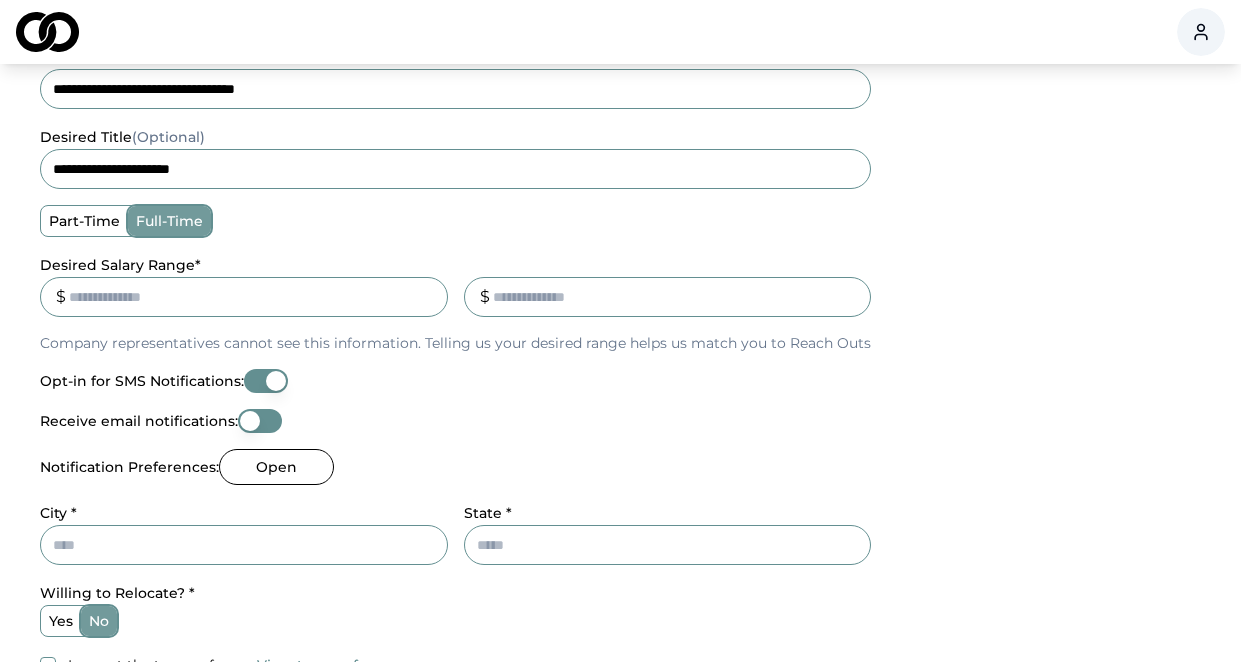 scroll, scrollTop: 603, scrollLeft: 0, axis: vertical 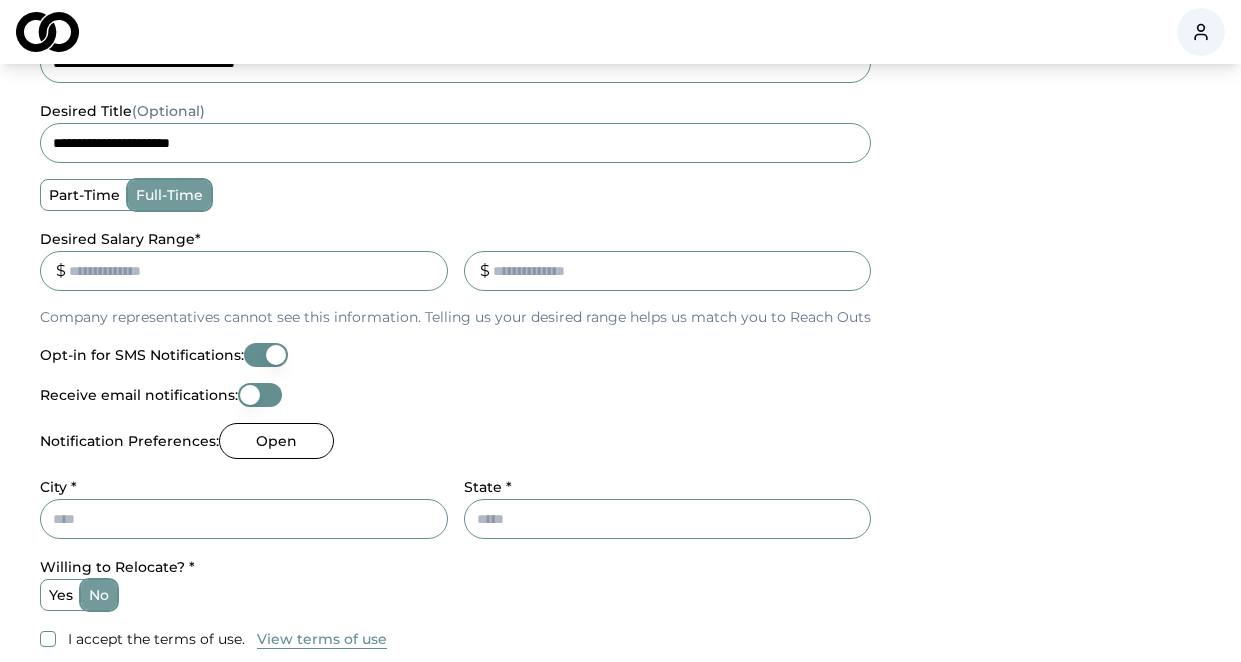 click on "Open" at bounding box center (276, 441) 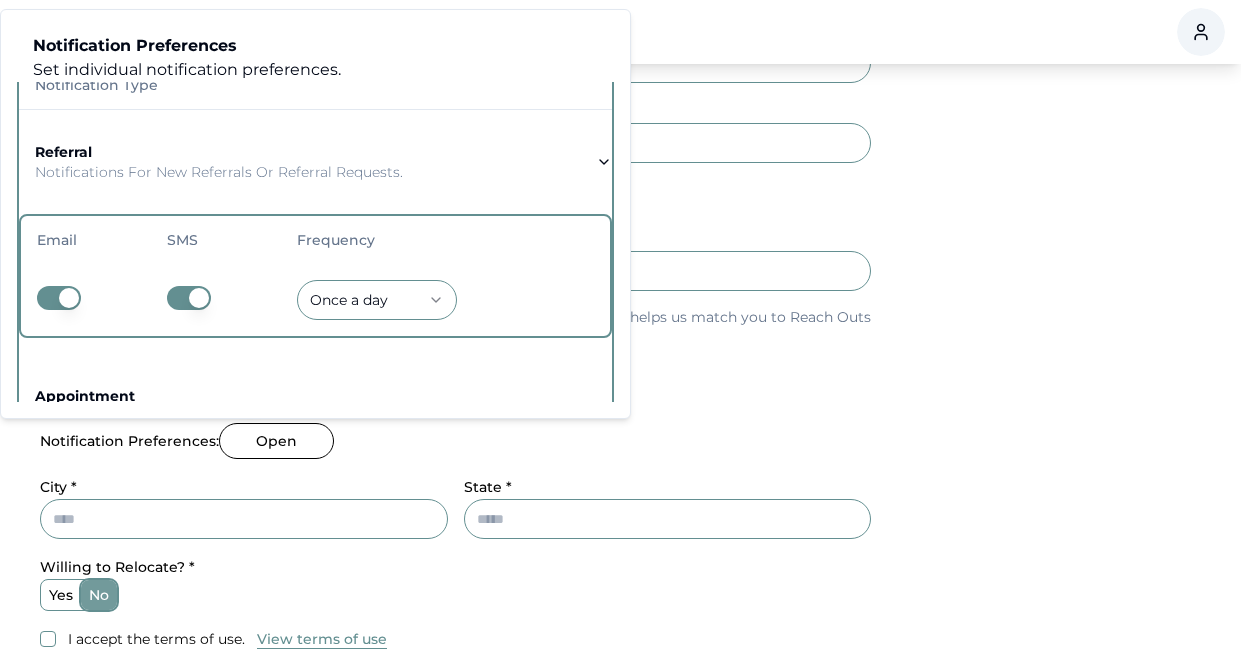 scroll, scrollTop: 30, scrollLeft: 0, axis: vertical 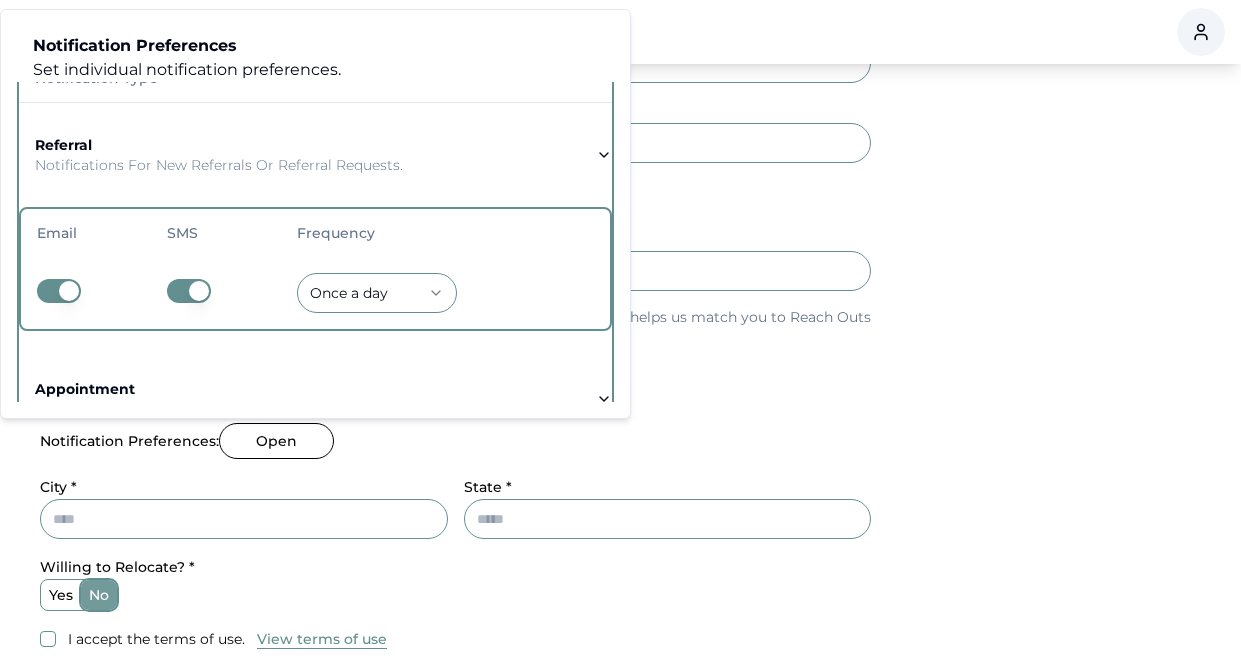 click at bounding box center [189, 291] 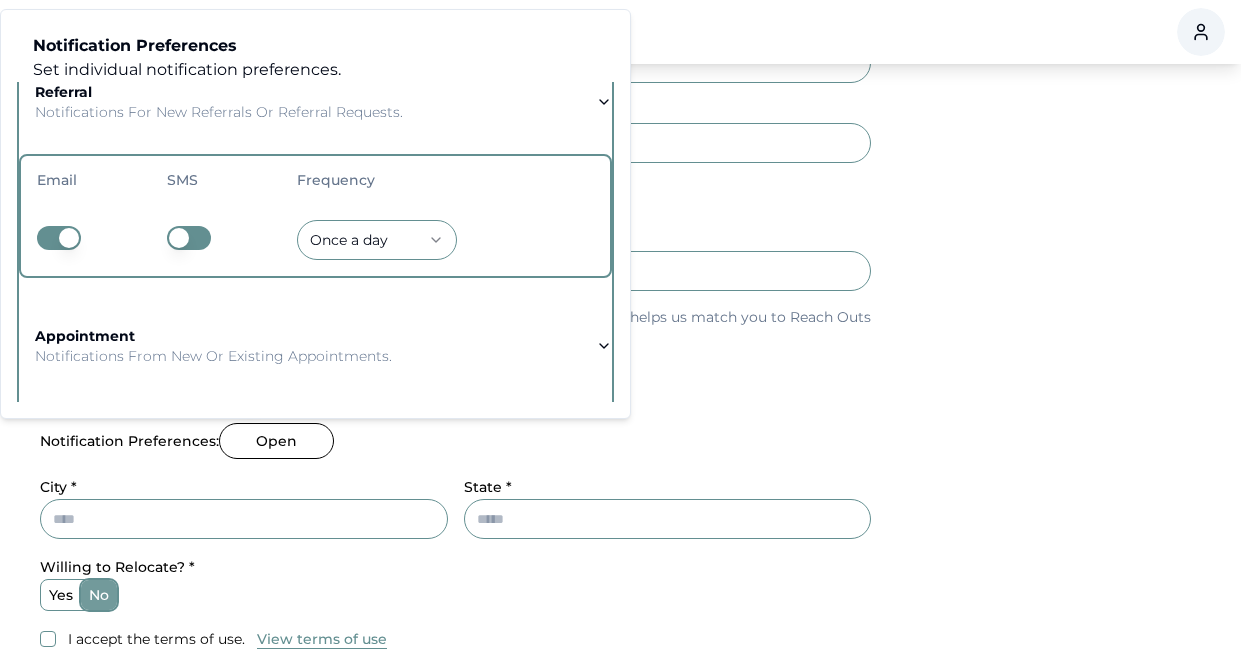 scroll, scrollTop: 91, scrollLeft: 0, axis: vertical 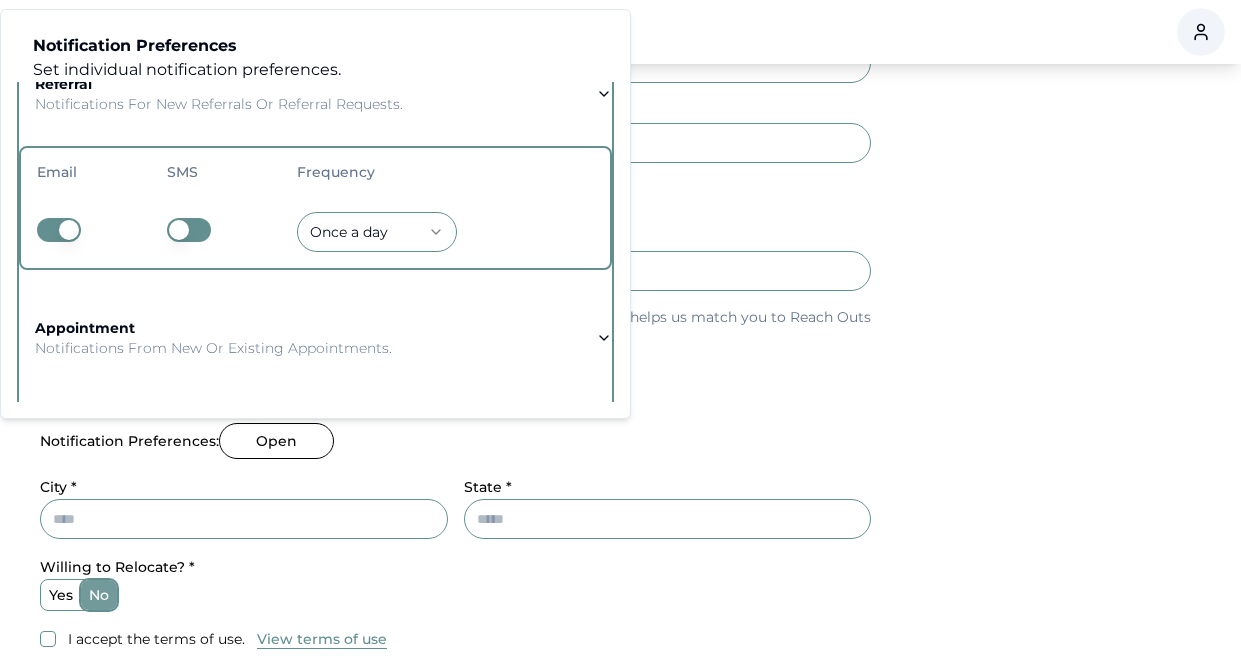 click on "**********" at bounding box center [620, -272] 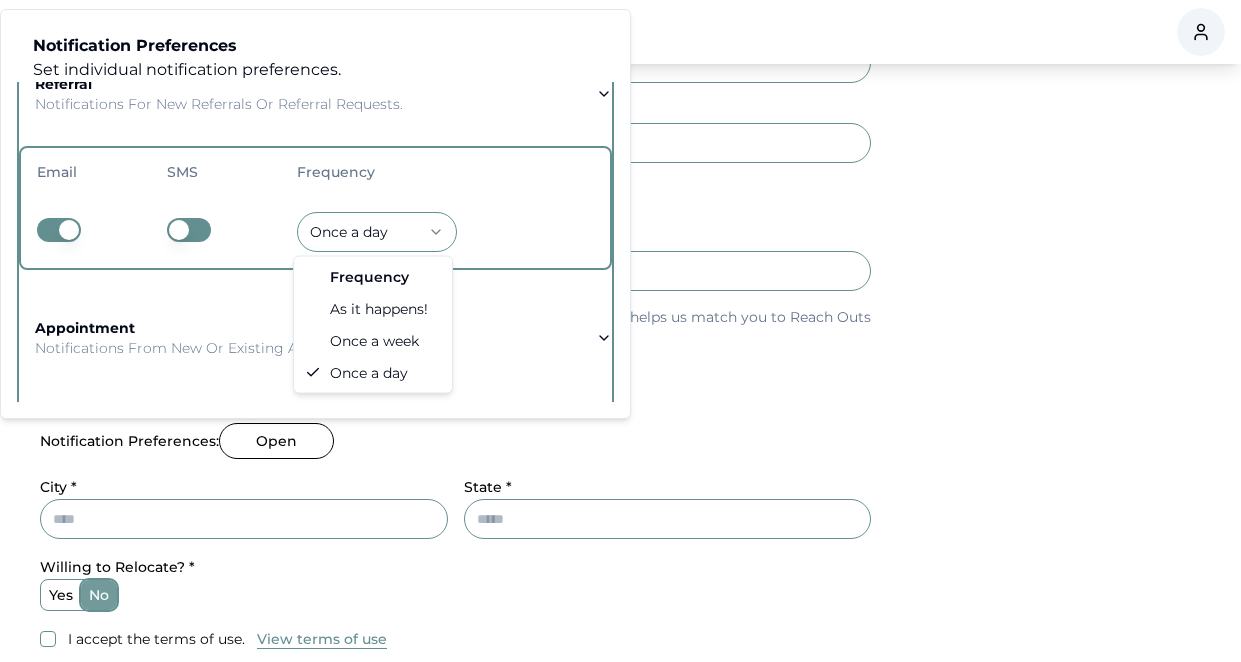click on "**********" at bounding box center (620, -272) 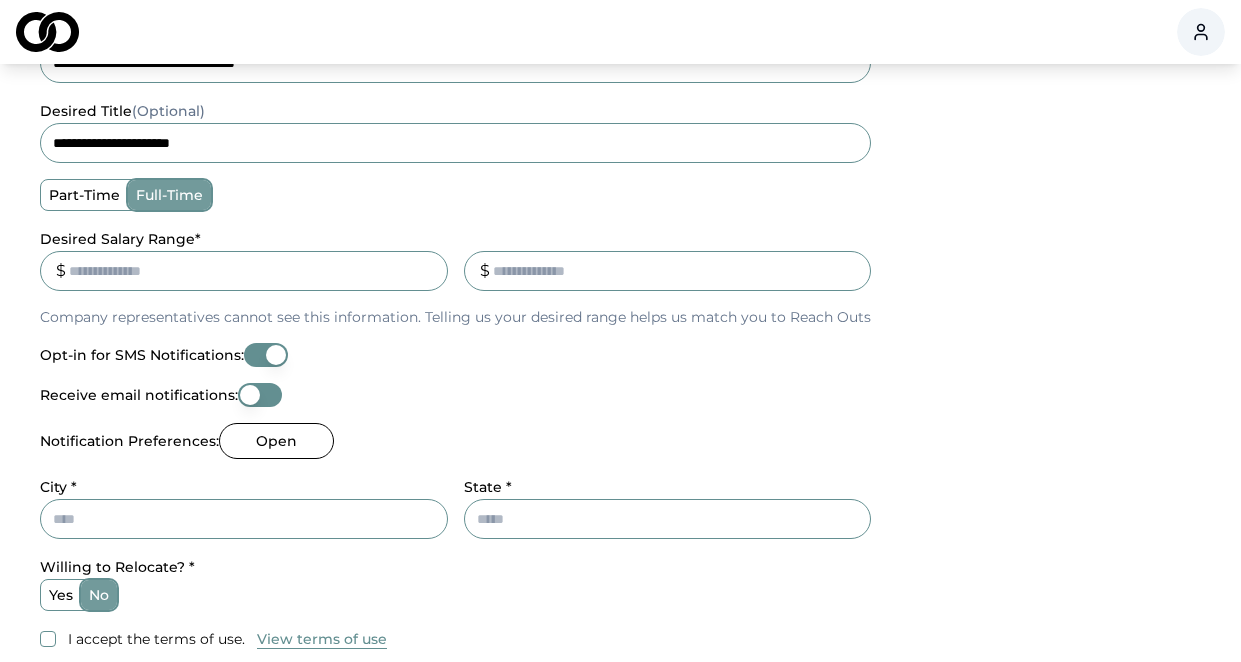 click on "Open" at bounding box center [276, 441] 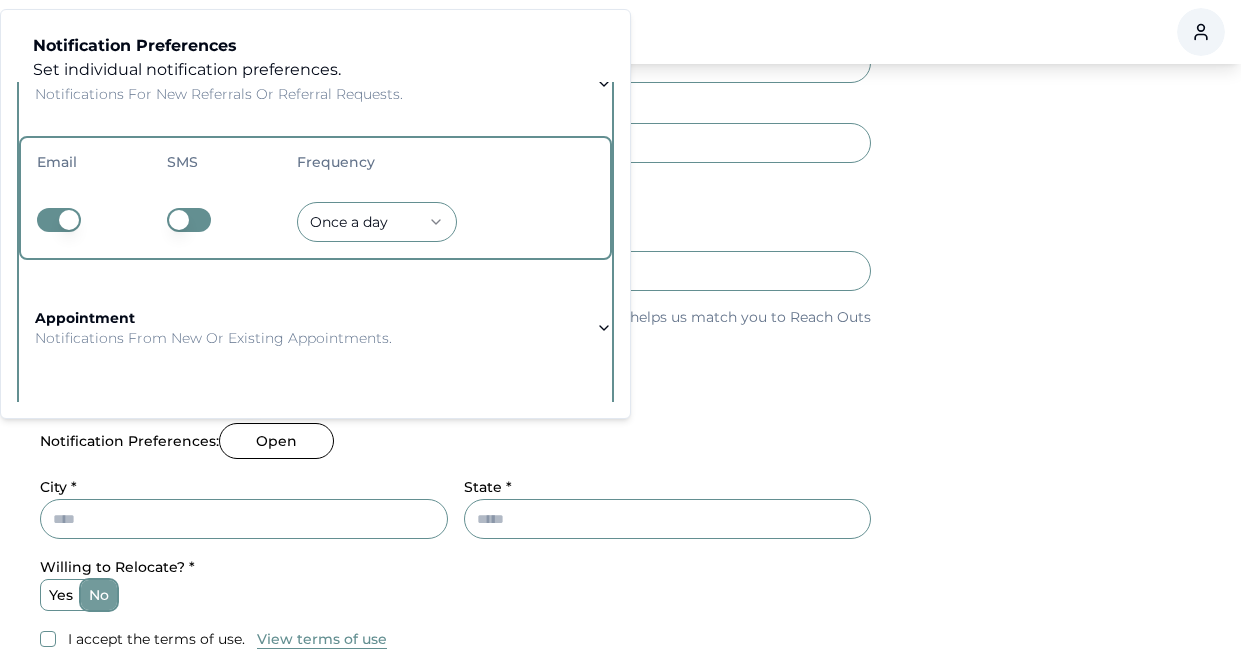 scroll, scrollTop: 0, scrollLeft: 0, axis: both 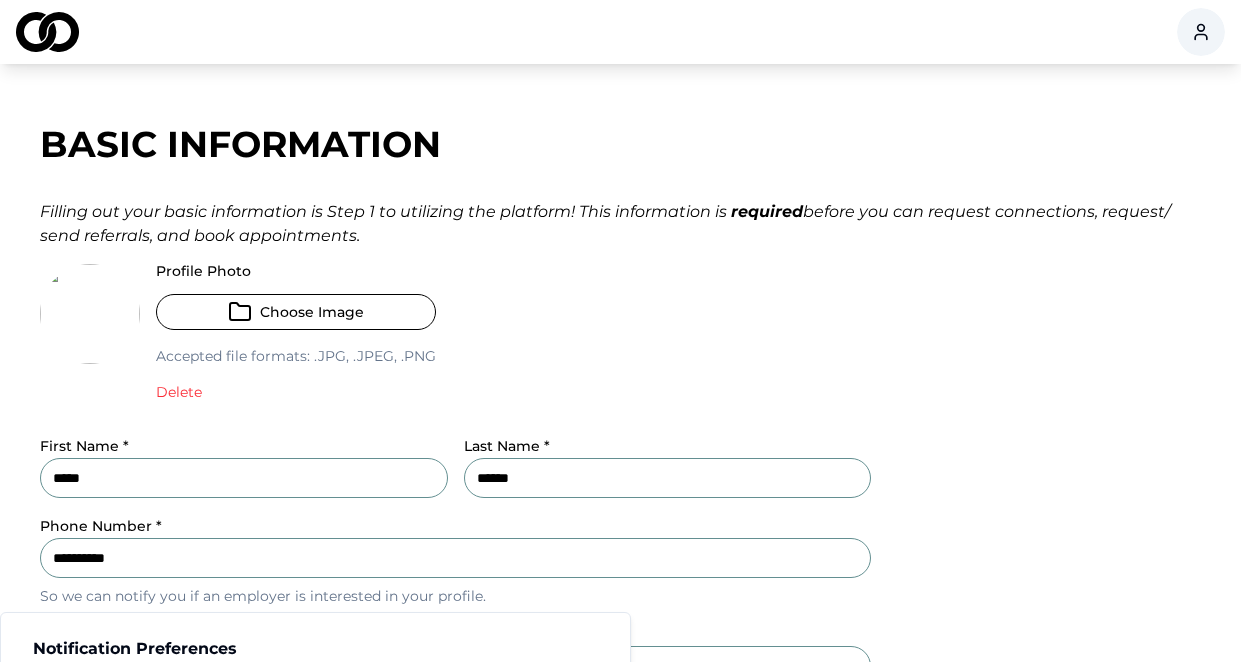 type 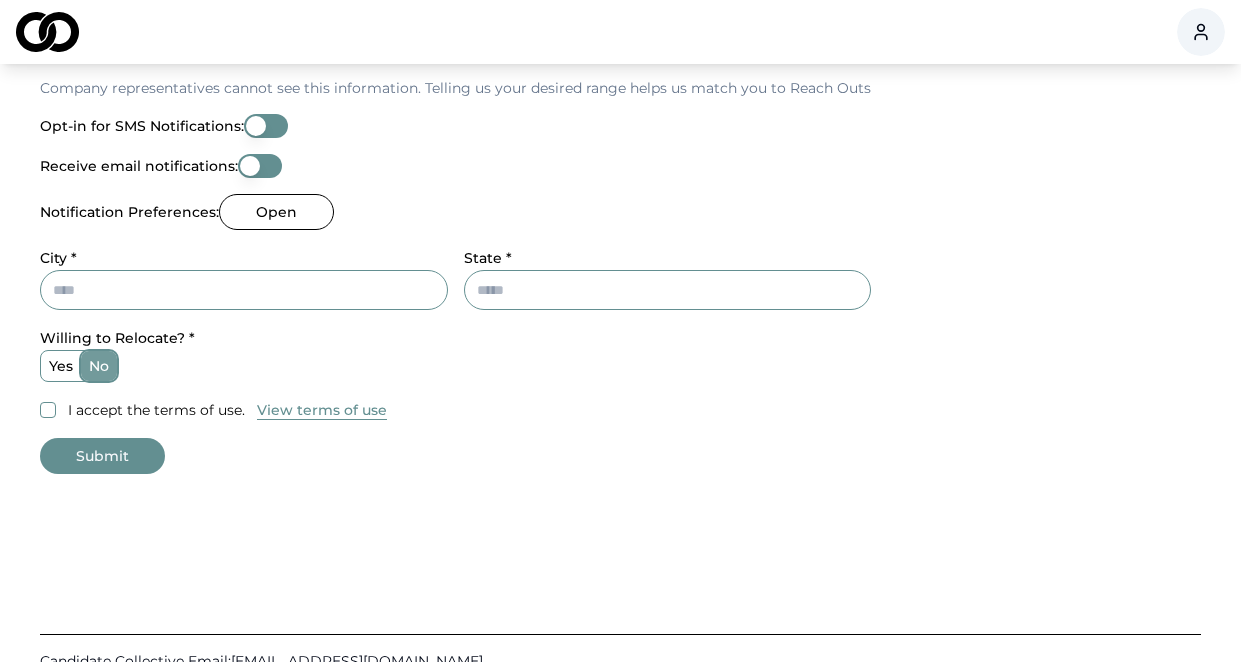 scroll, scrollTop: 977, scrollLeft: 0, axis: vertical 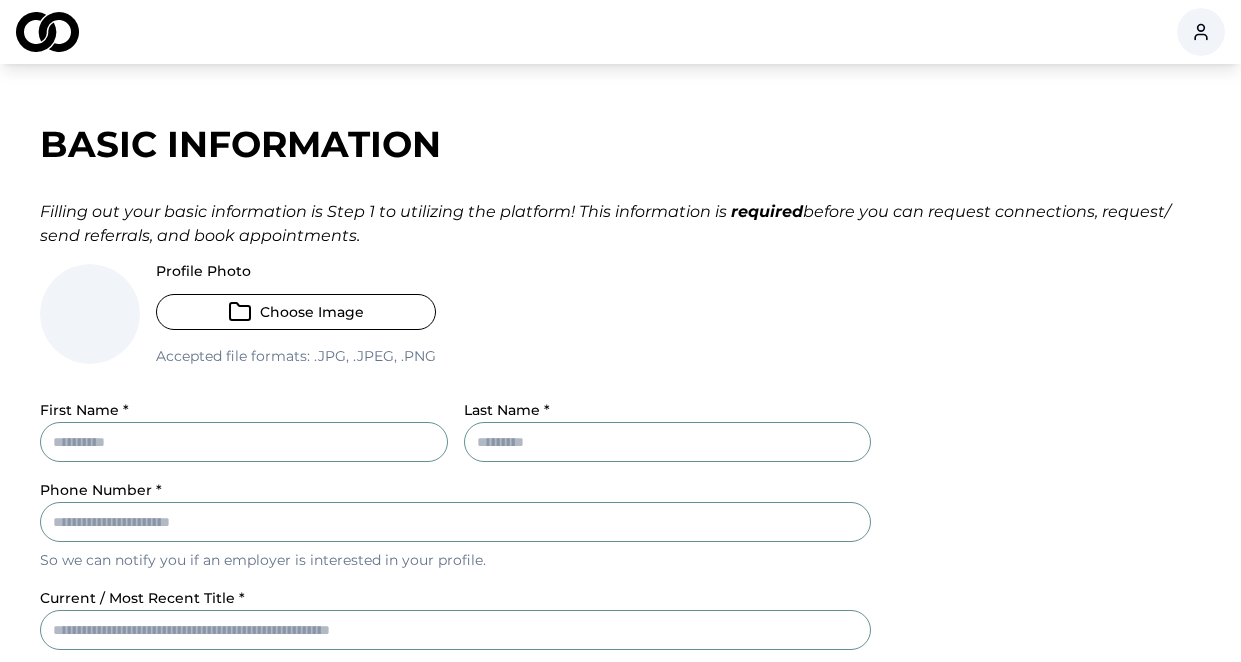 click on "Choose Image" at bounding box center [296, 312] 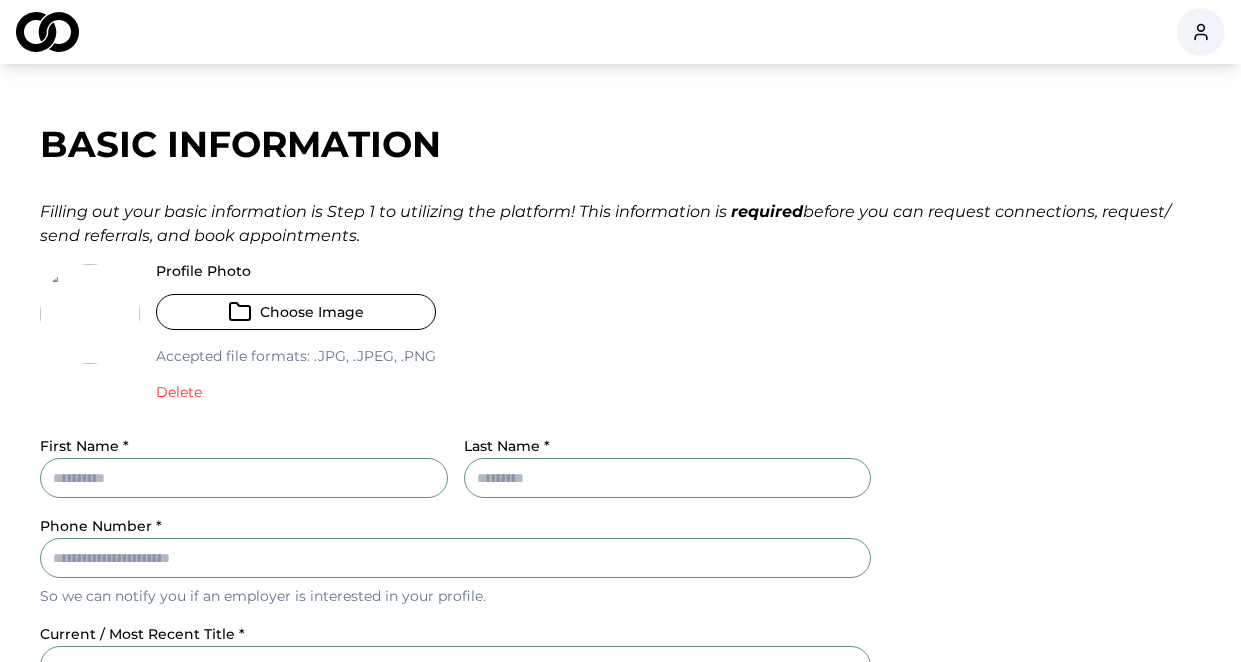 click on "First Name *" at bounding box center (244, 478) 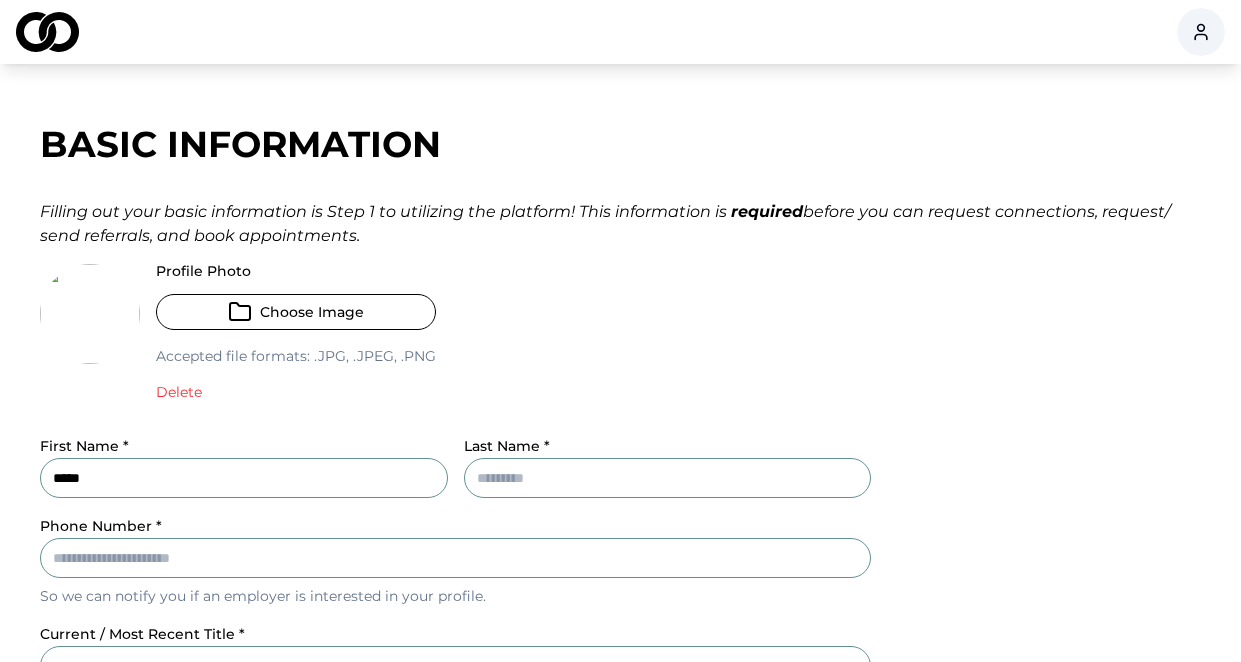 type on "*****" 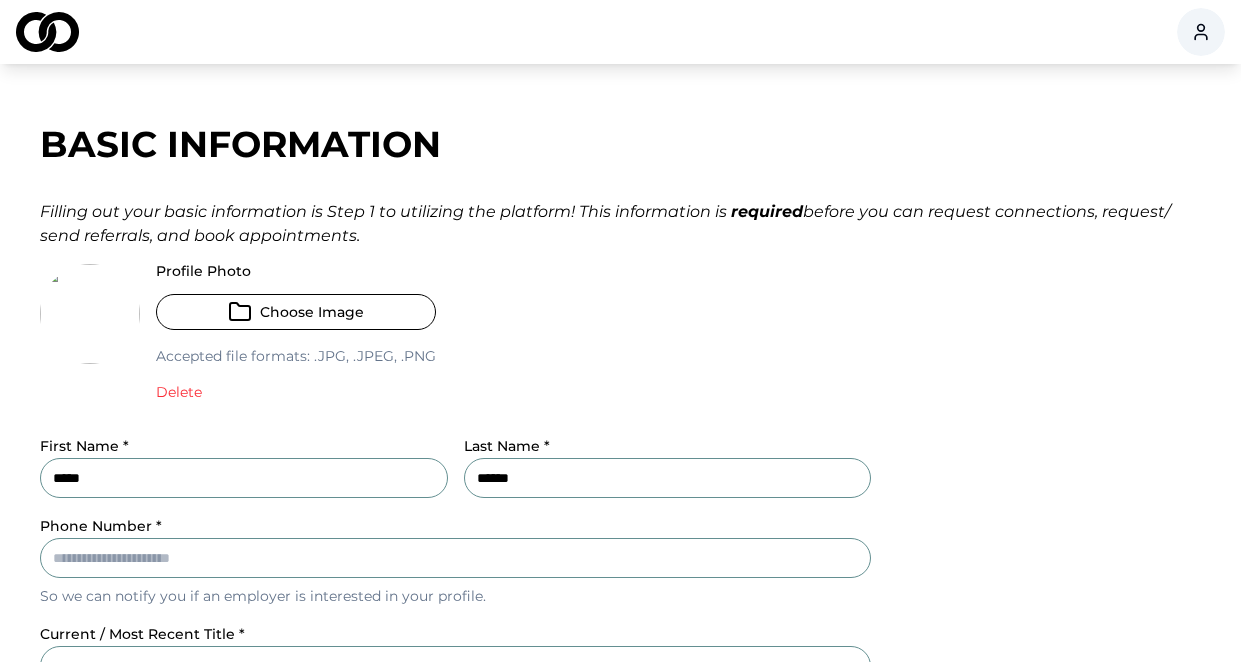 type on "******" 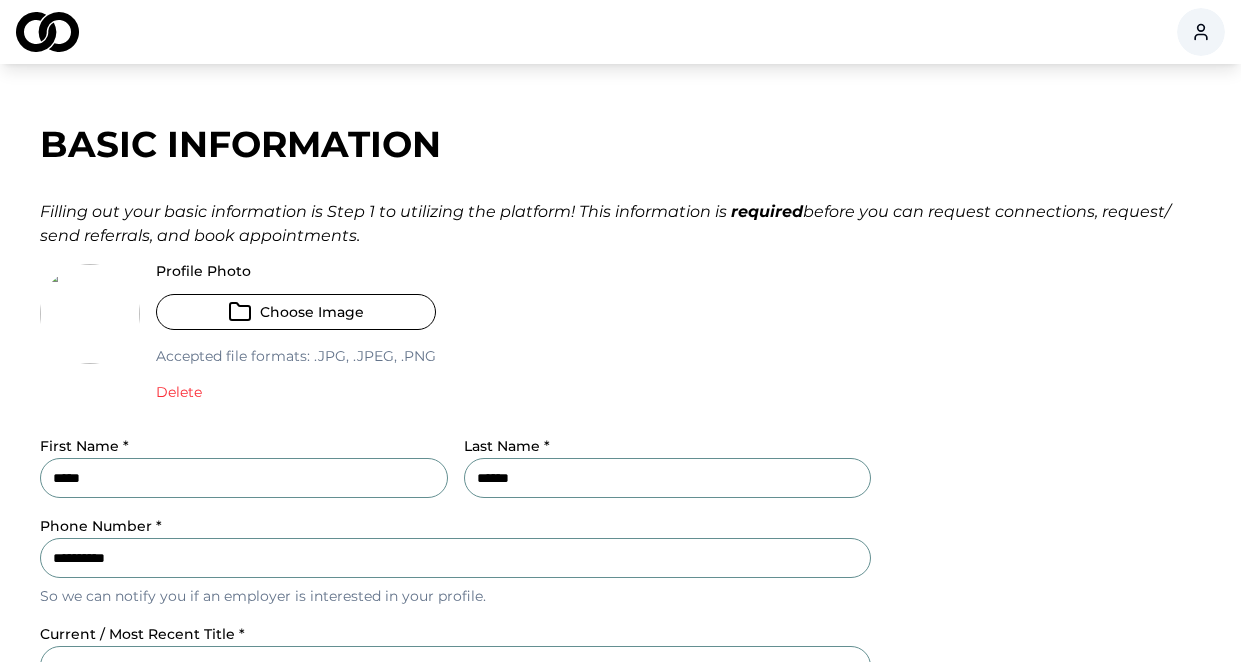 type on "**********" 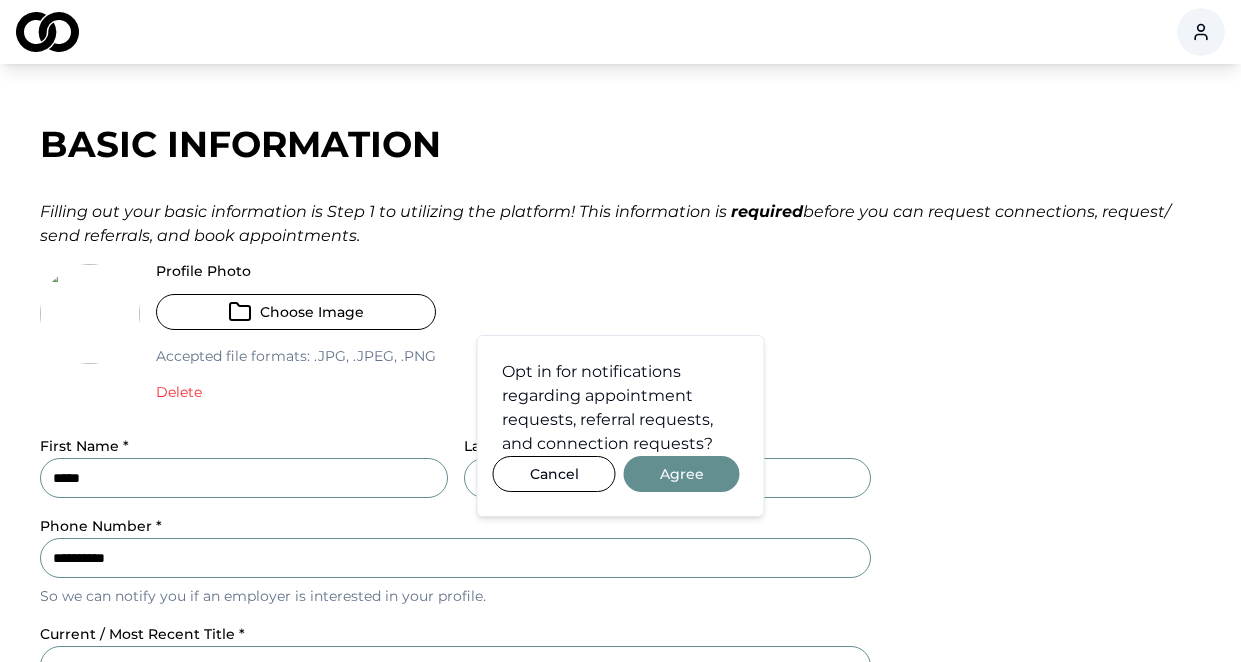 click on "Agree" at bounding box center [682, 474] 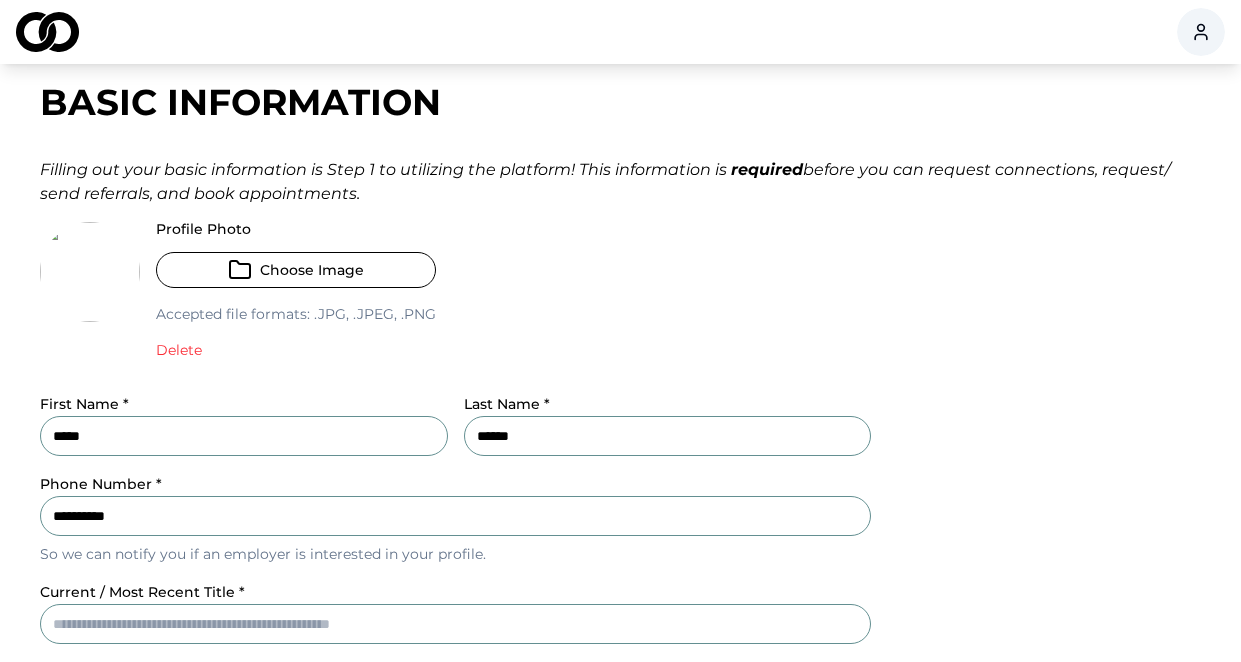 scroll, scrollTop: 200, scrollLeft: 0, axis: vertical 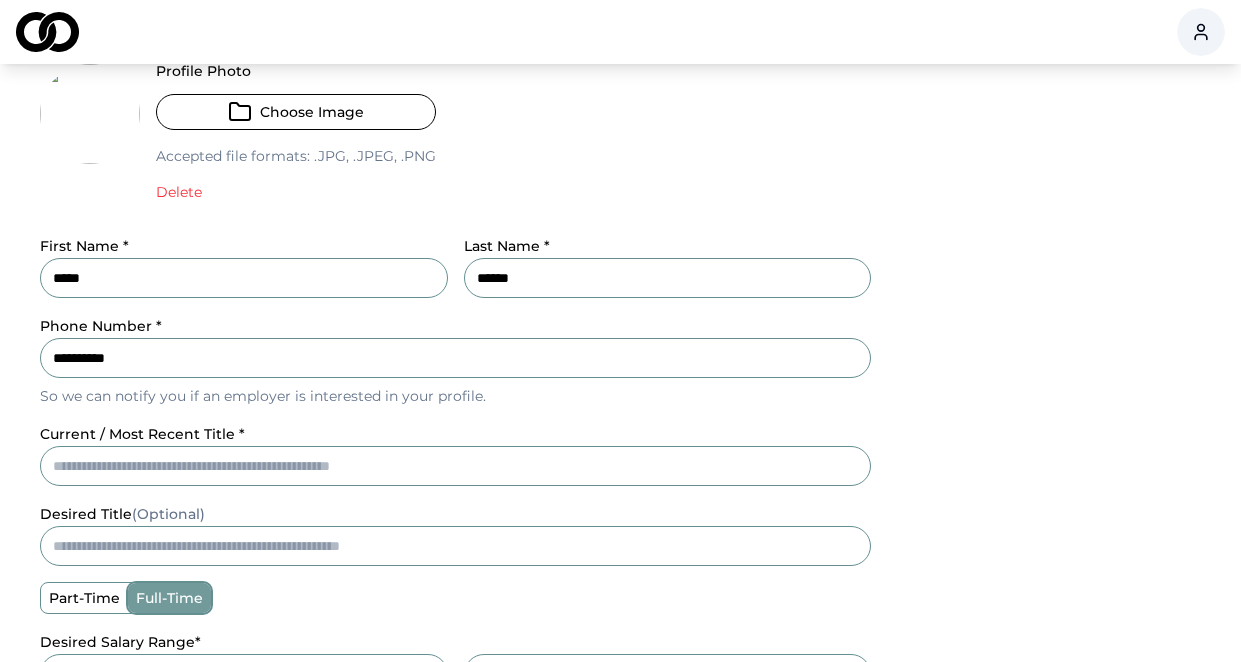 click on "current / most recent title *" at bounding box center [455, 466] 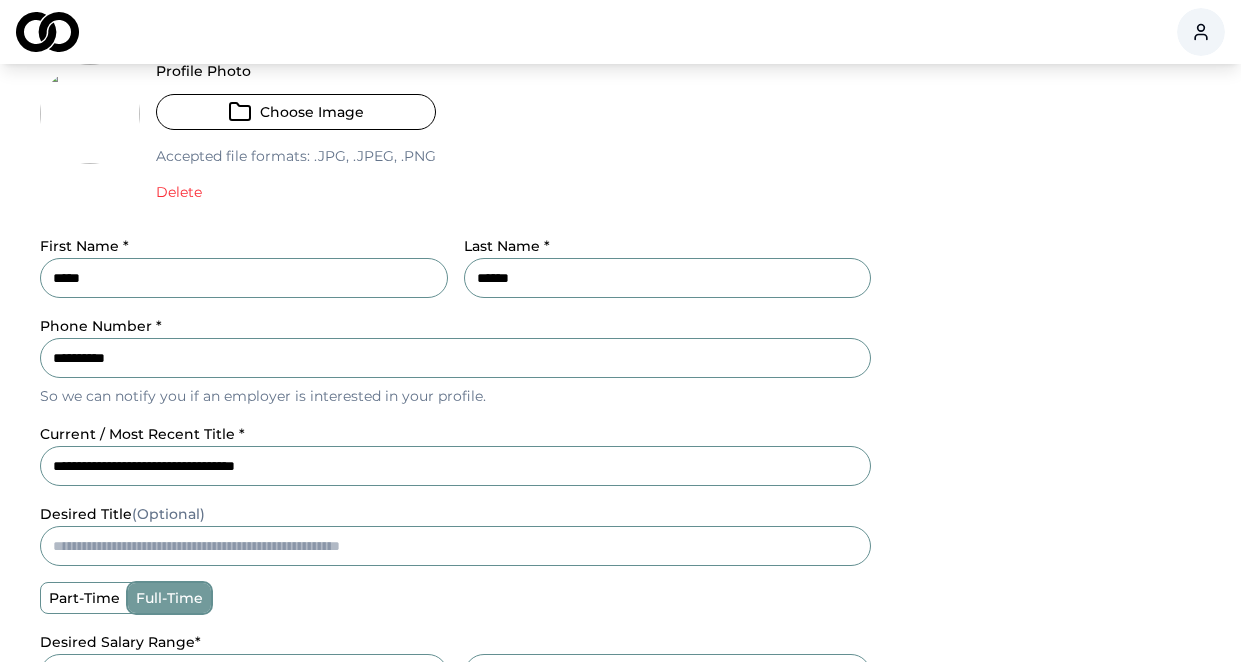 type on "**********" 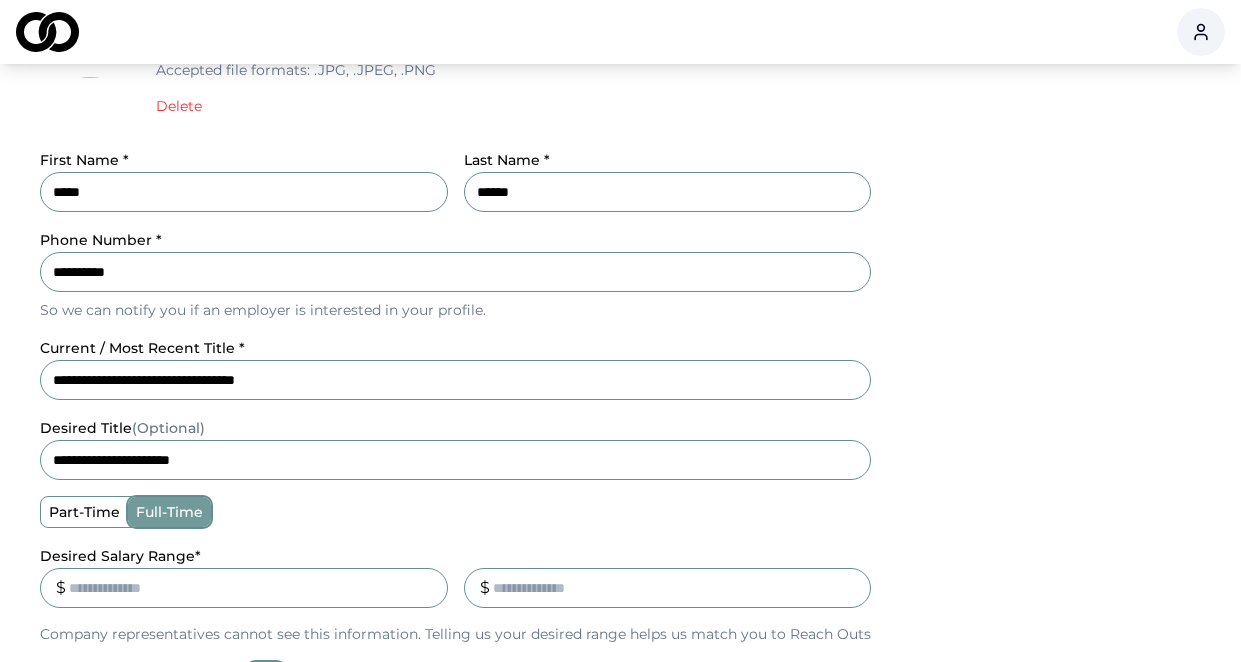 scroll, scrollTop: 320, scrollLeft: 0, axis: vertical 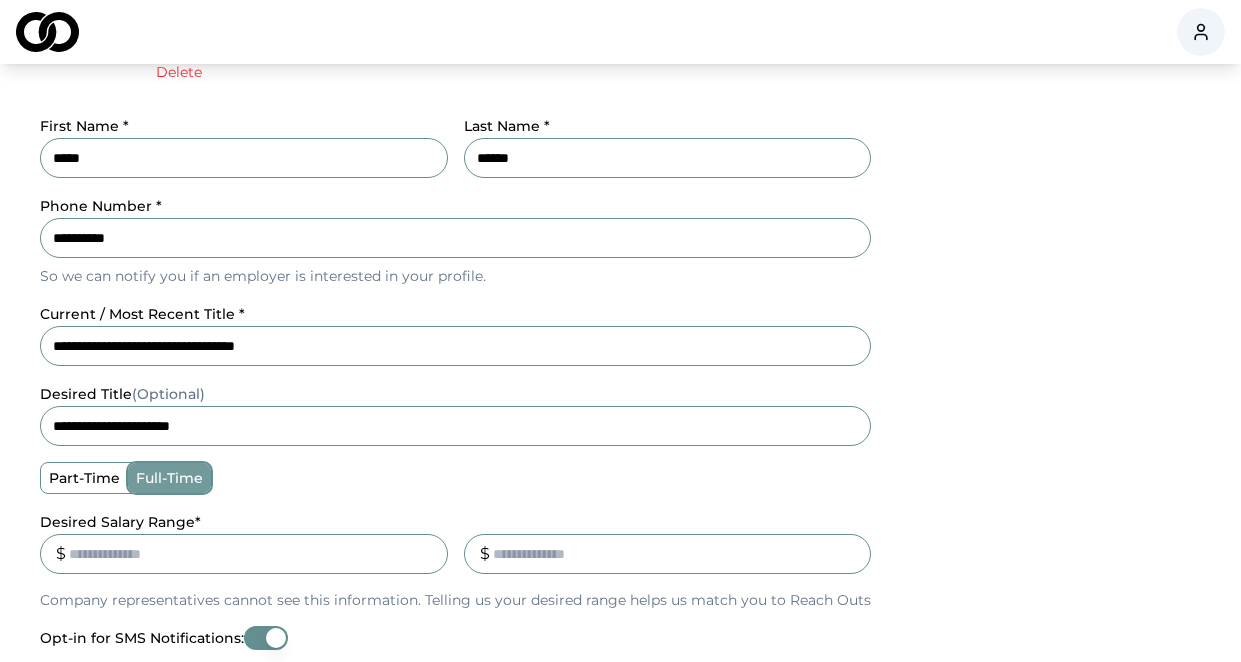 type on "**********" 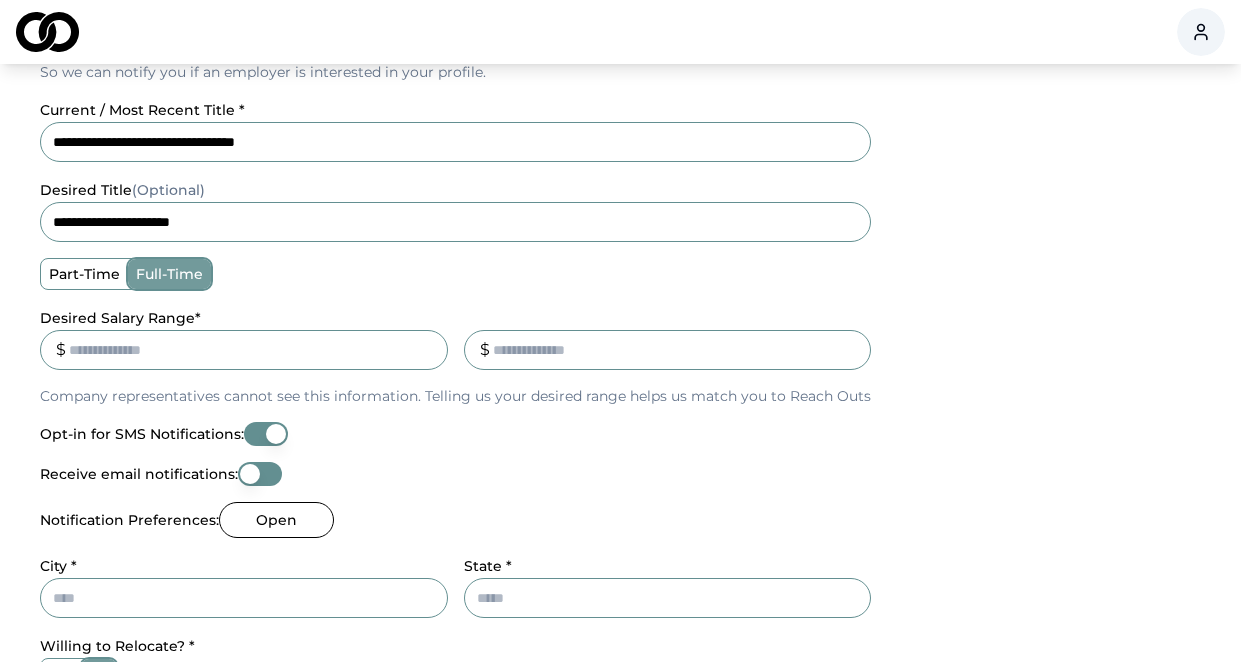 scroll, scrollTop: 528, scrollLeft: 0, axis: vertical 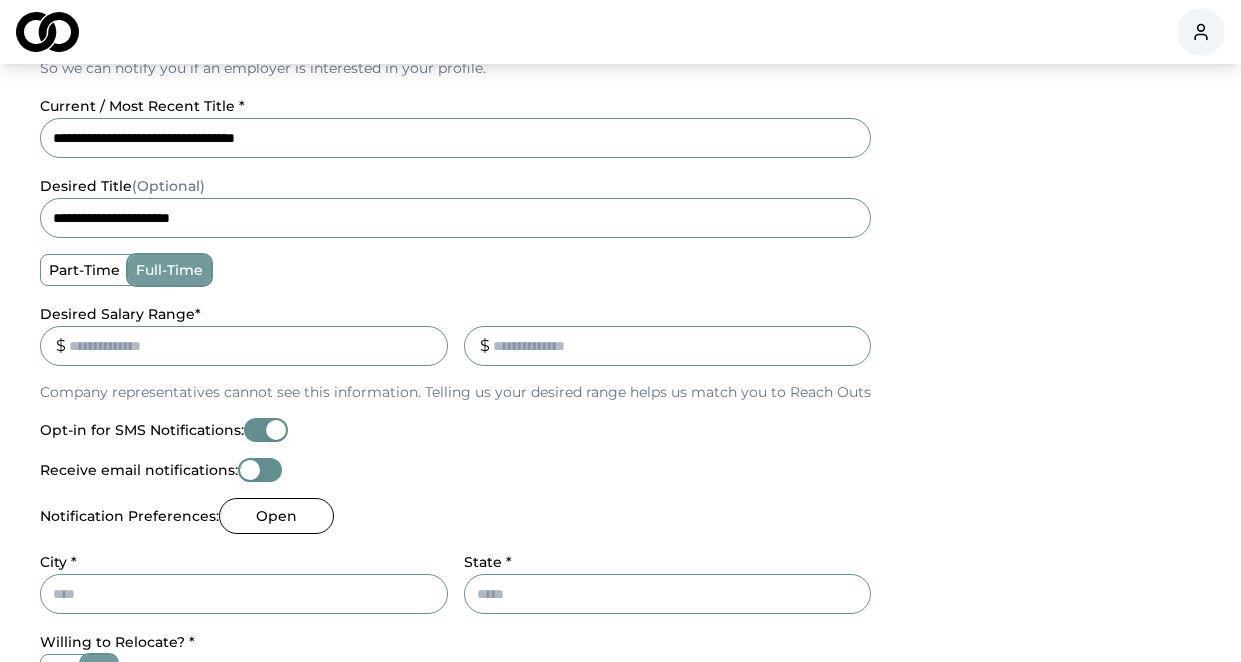 type on "******" 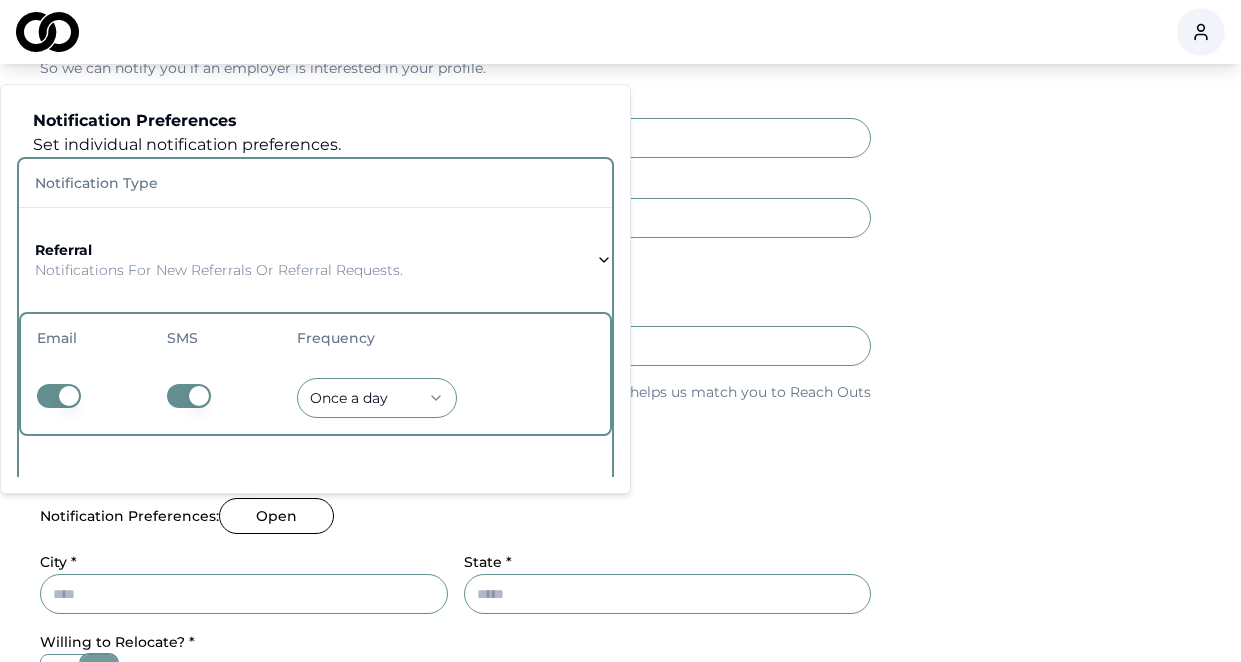 click at bounding box center [216, 398] 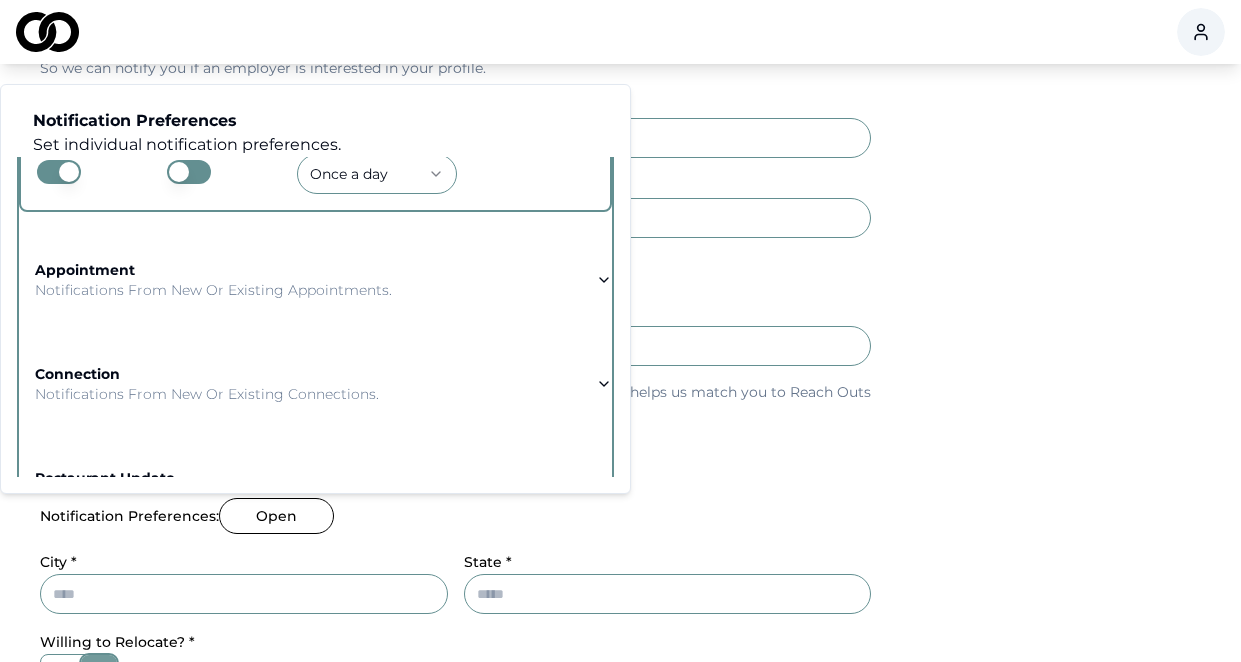 scroll, scrollTop: 233, scrollLeft: 0, axis: vertical 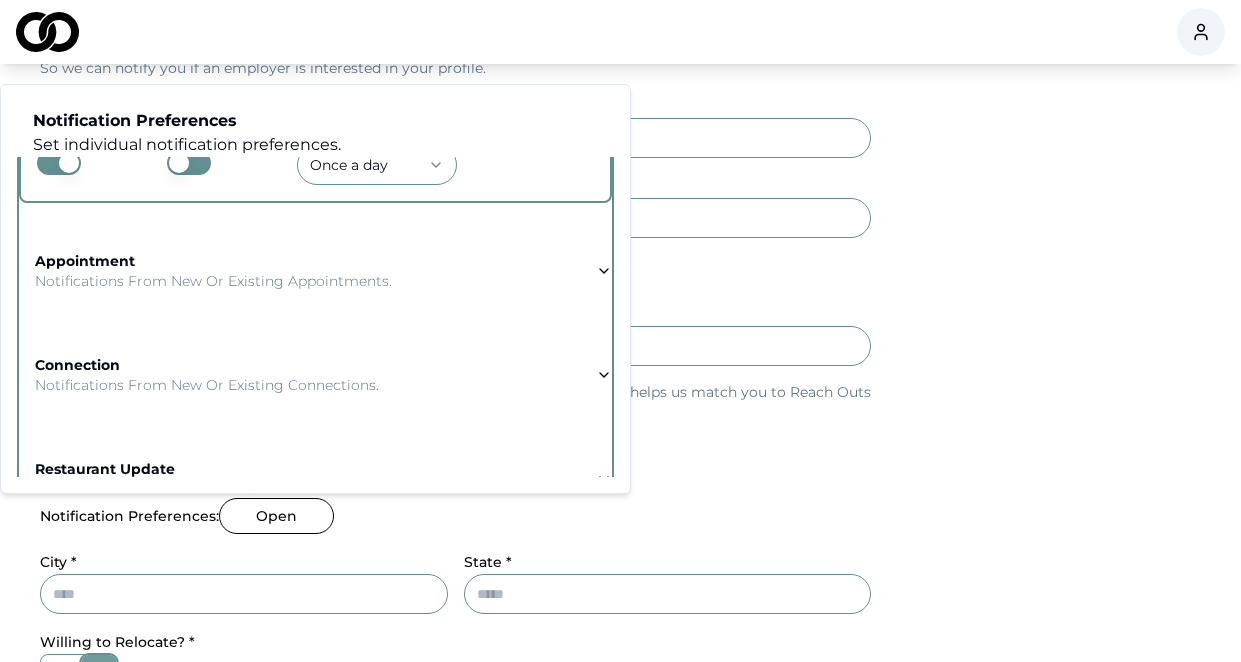 click 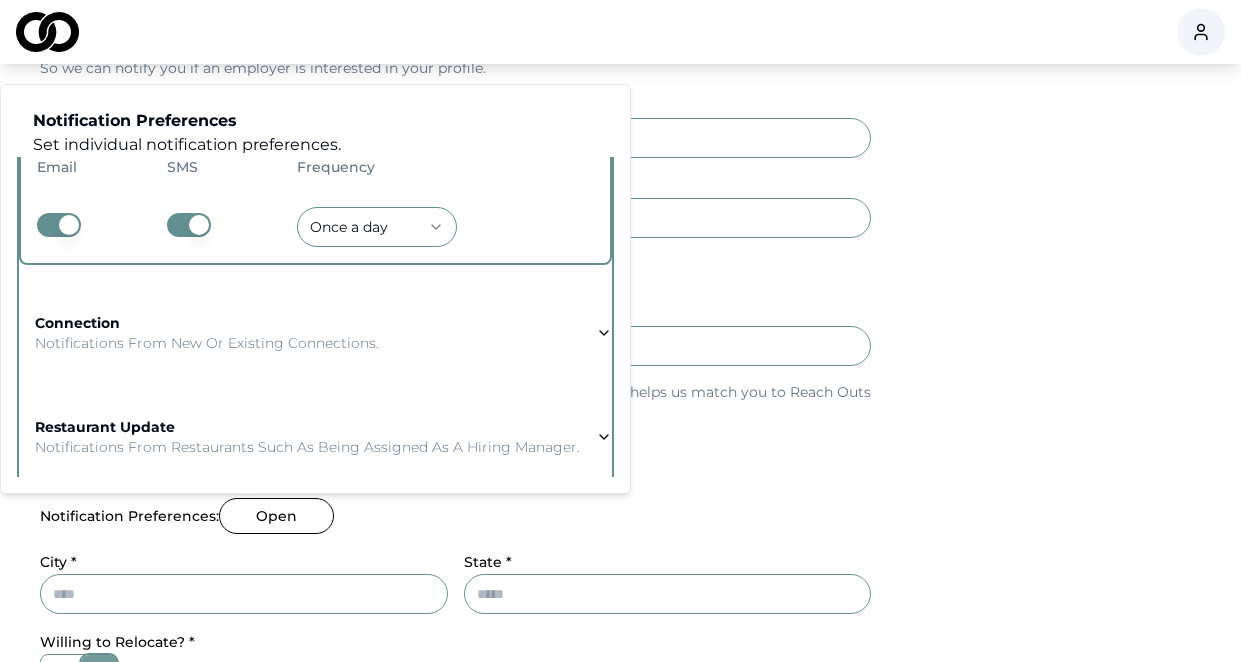 scroll, scrollTop: 288, scrollLeft: 0, axis: vertical 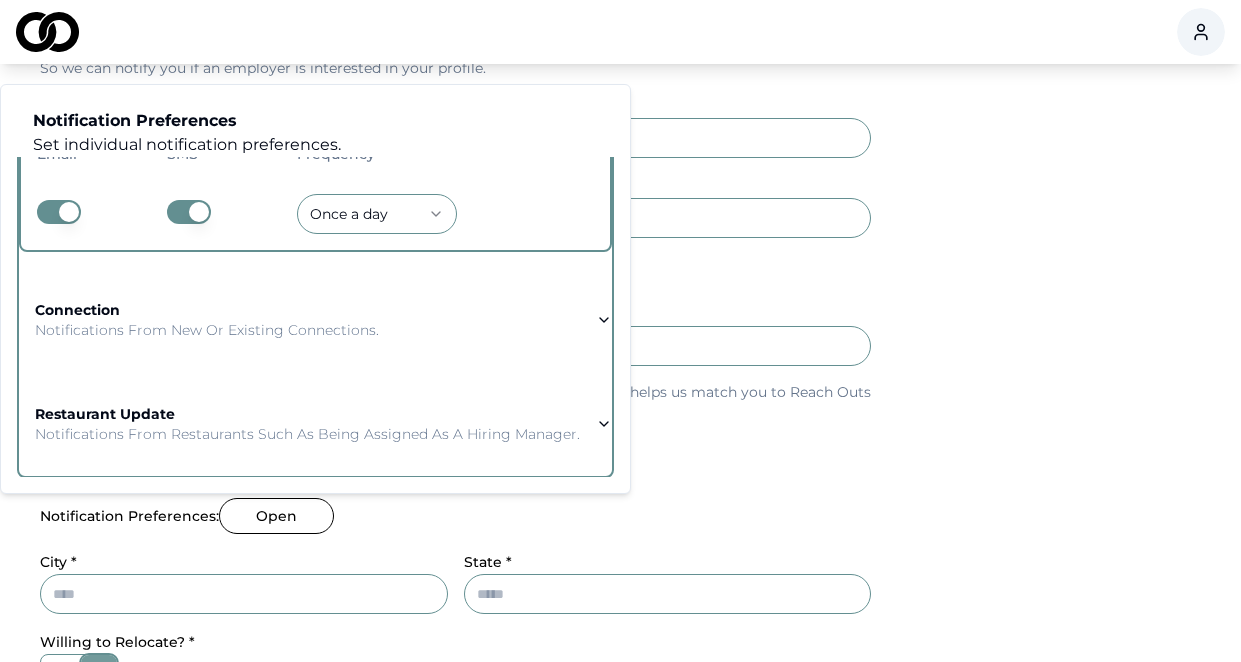 click 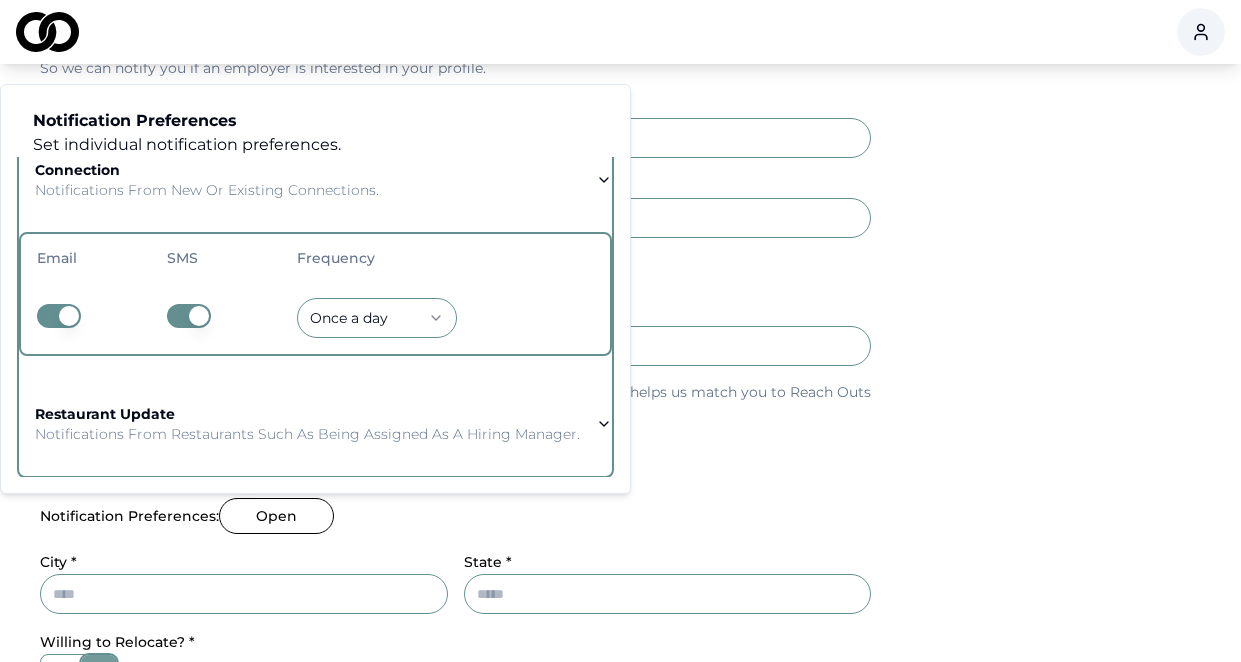 click at bounding box center (189, 316) 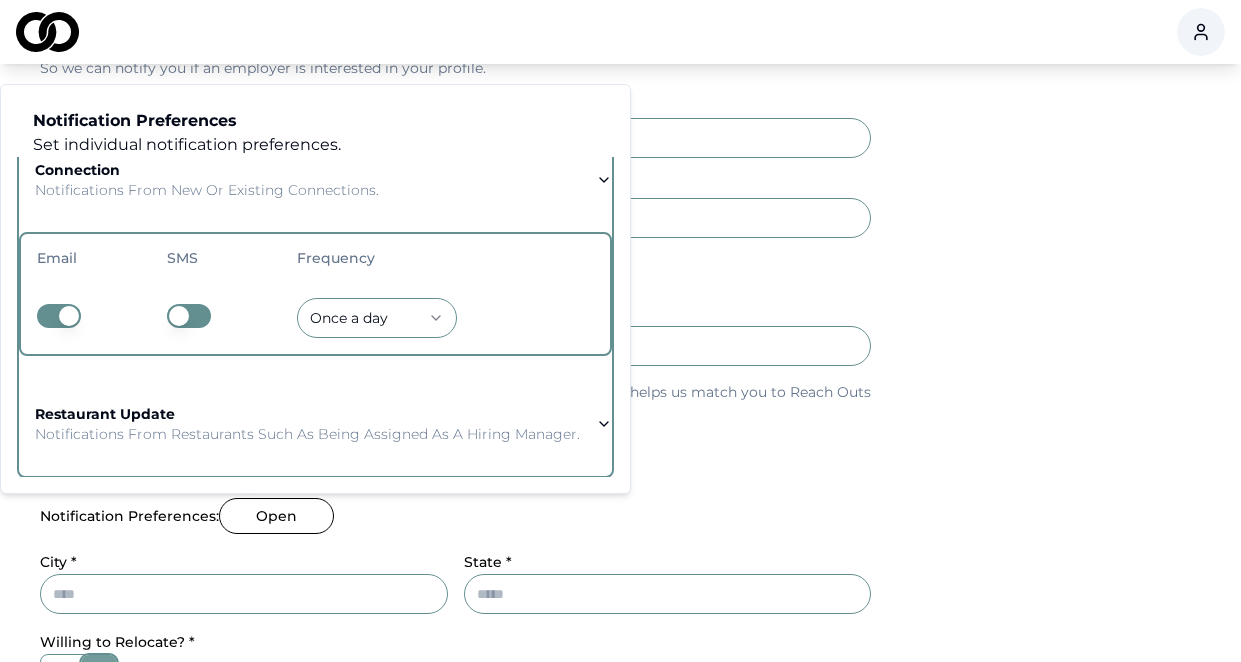 click at bounding box center [59, 316] 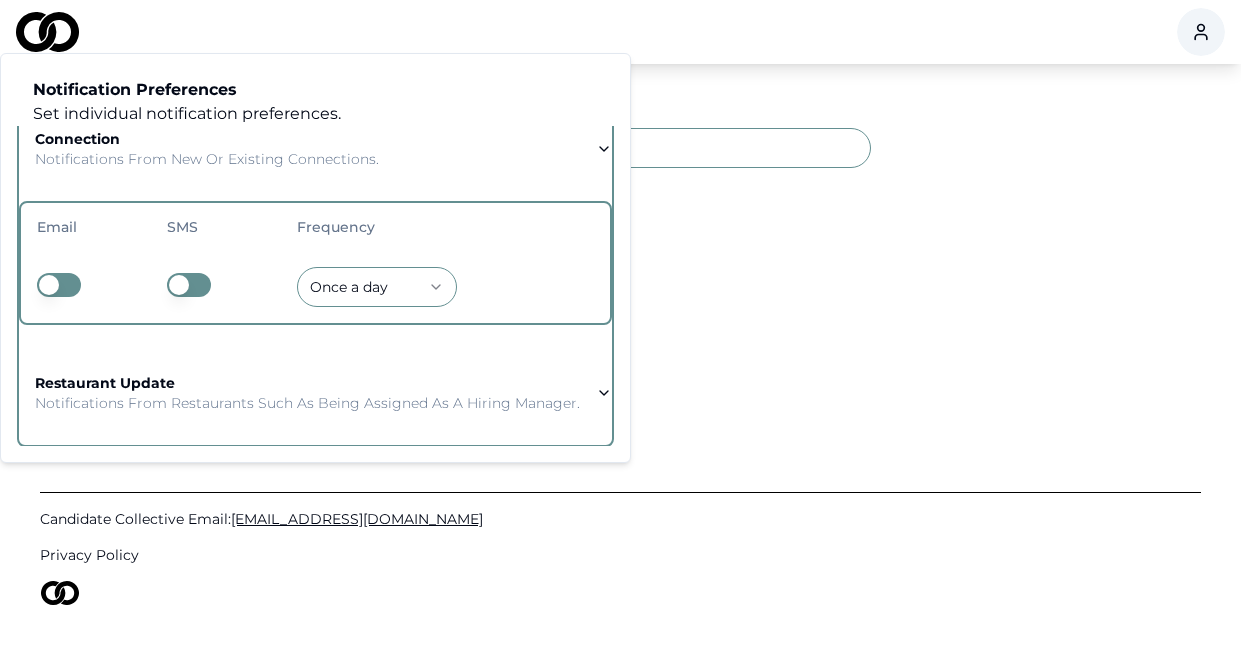 scroll, scrollTop: 1013, scrollLeft: 0, axis: vertical 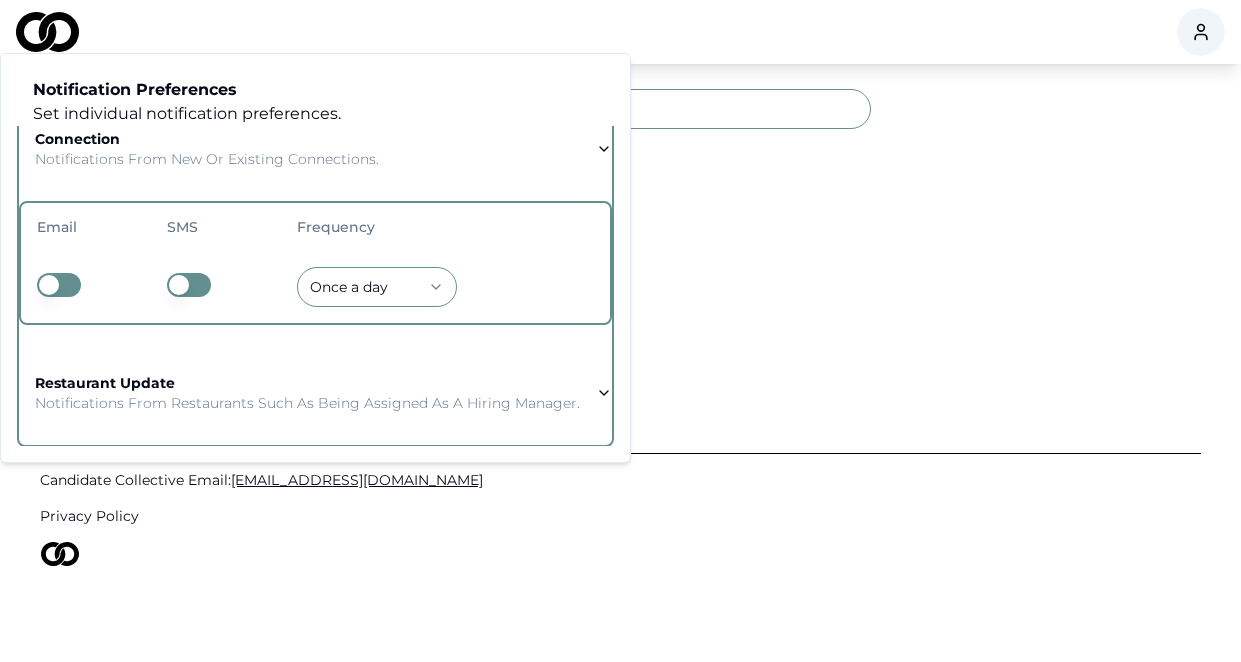 click 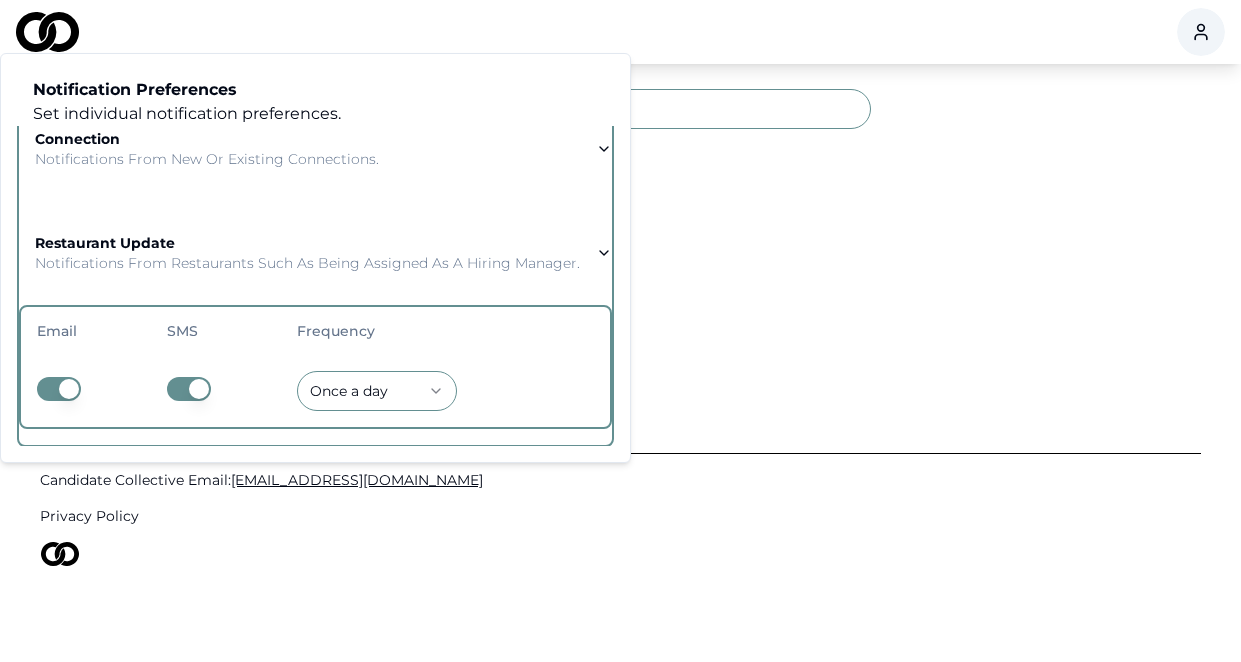 click at bounding box center [189, 389] 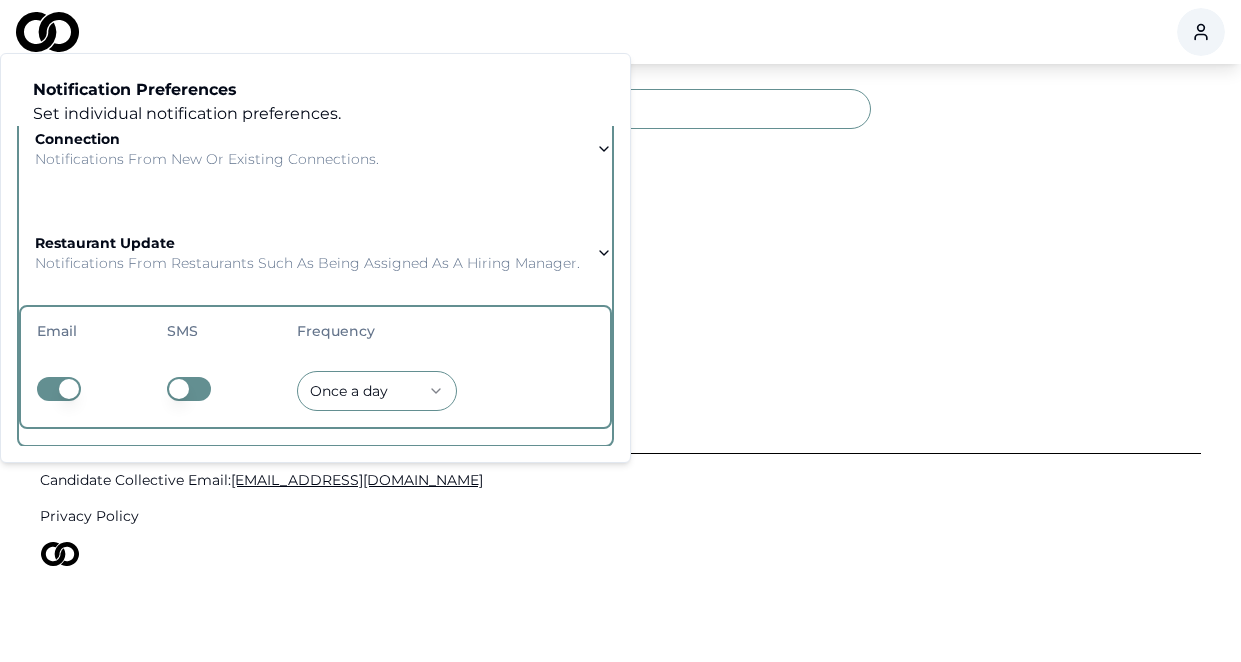 click at bounding box center (59, 389) 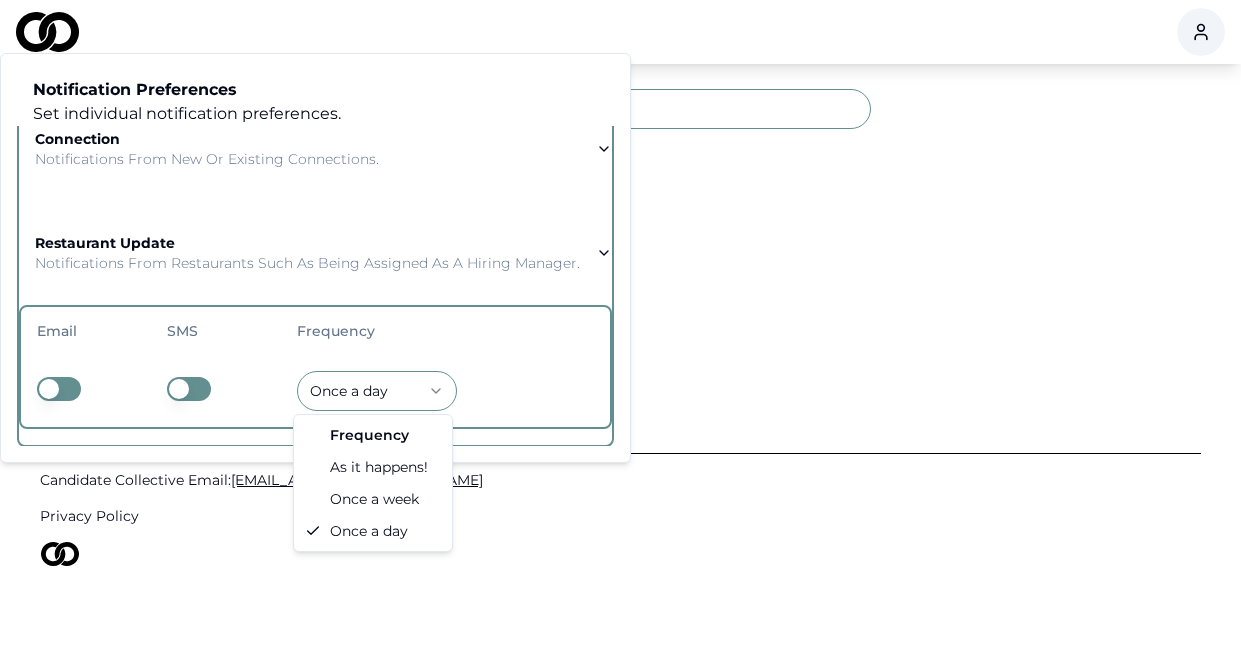 click on "**********" at bounding box center (620, -682) 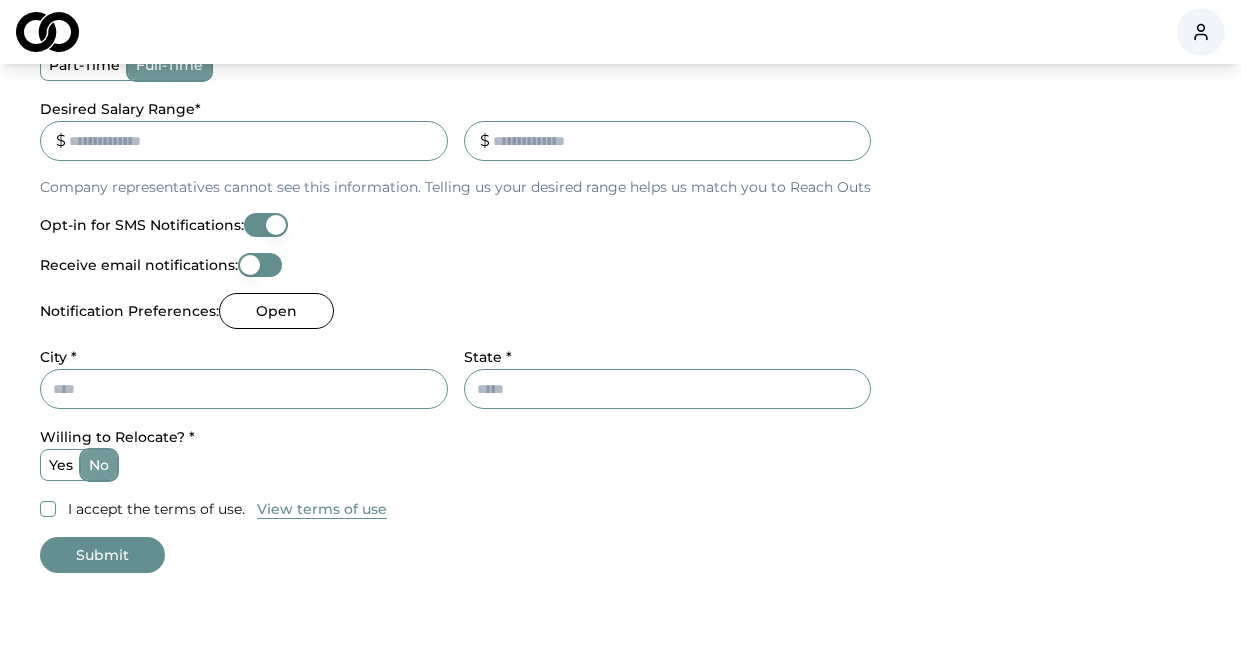 scroll, scrollTop: 688, scrollLeft: 0, axis: vertical 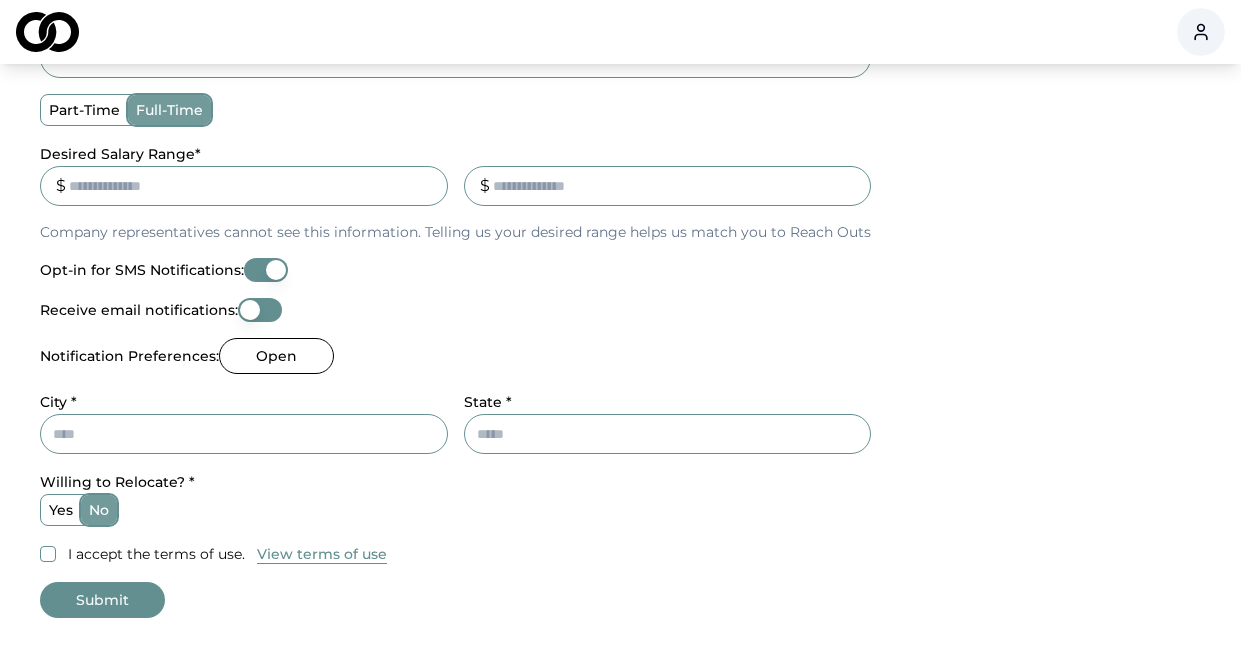 click on "City *" at bounding box center [244, 434] 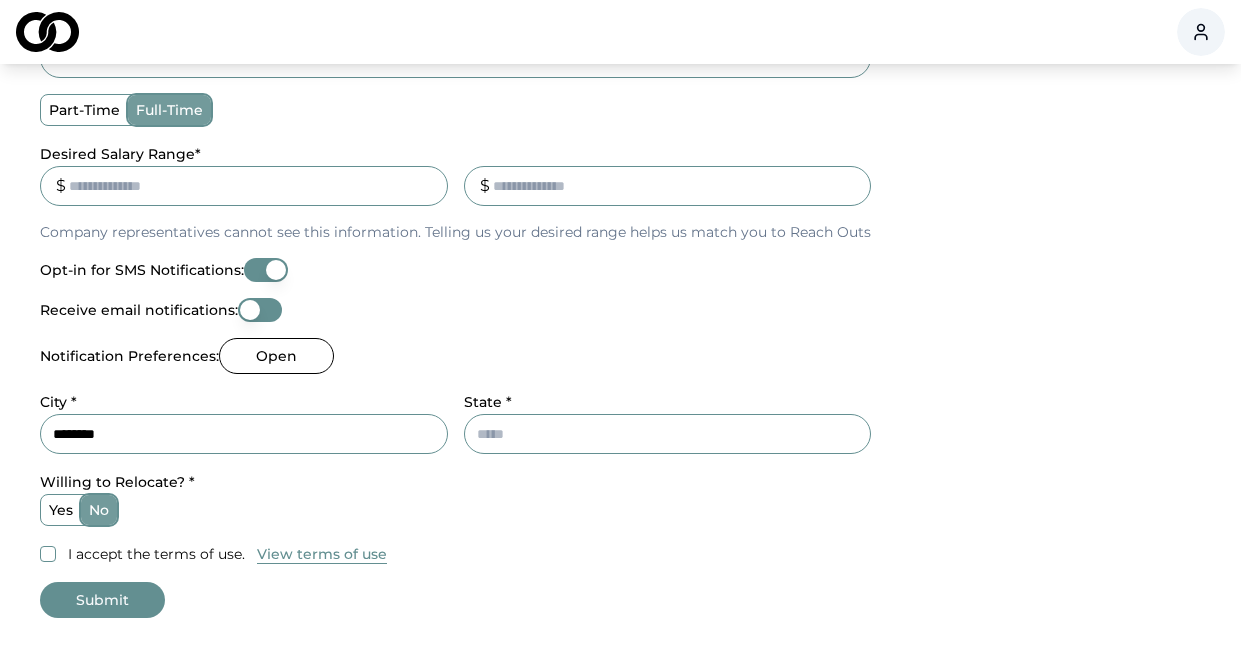 type on "********" 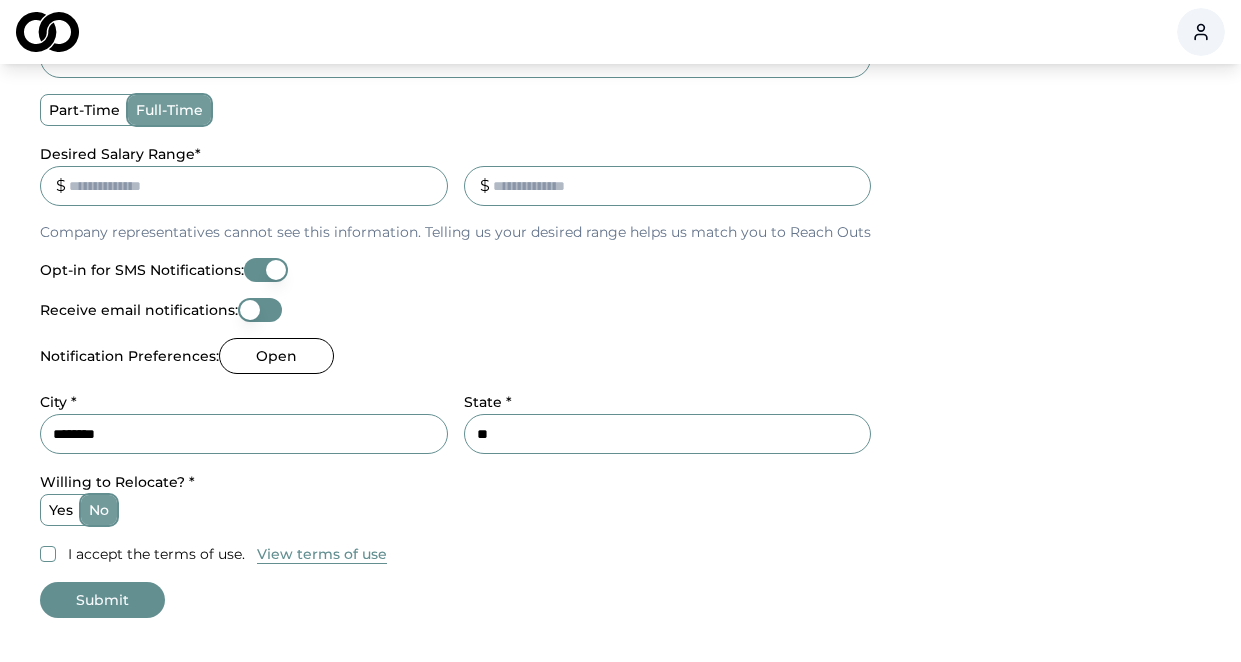 type on "**" 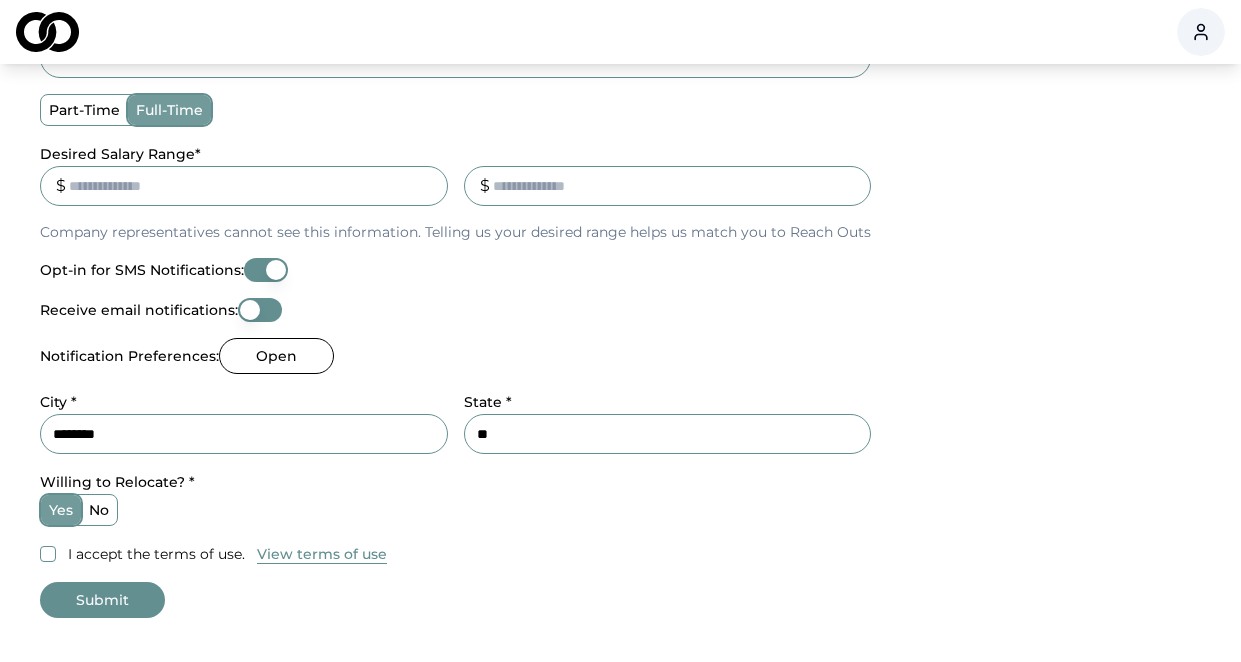 click on "I accept the terms of use." at bounding box center (48, 554) 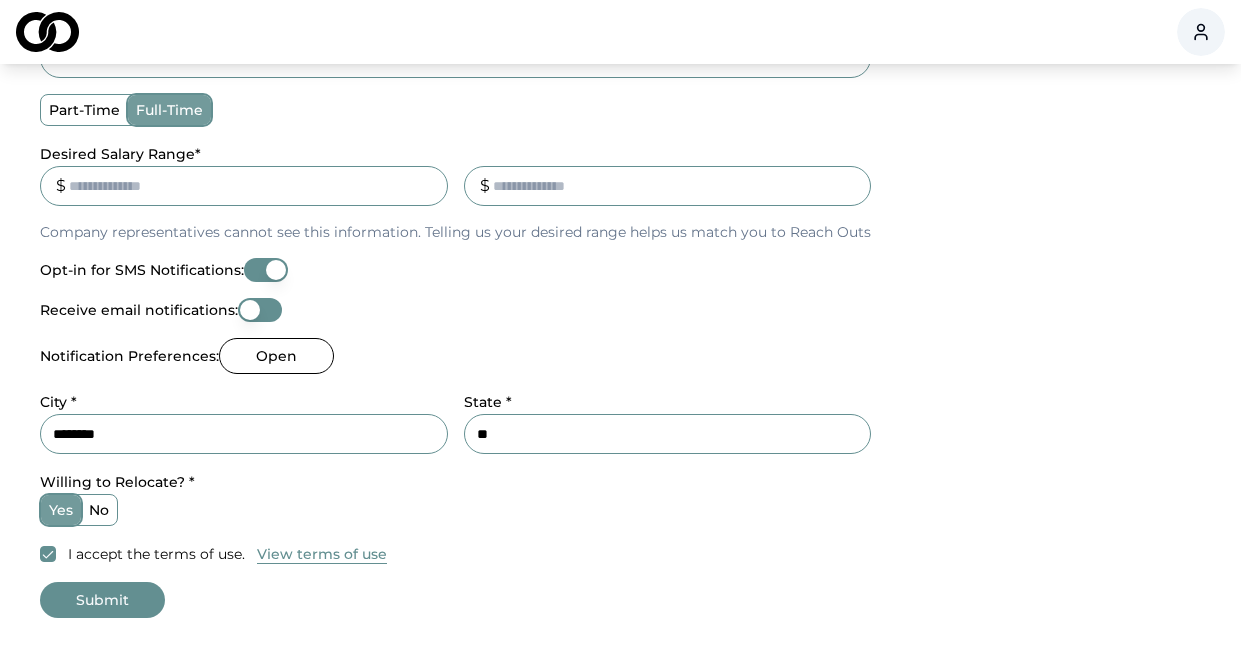 click on "Submit" at bounding box center (102, 600) 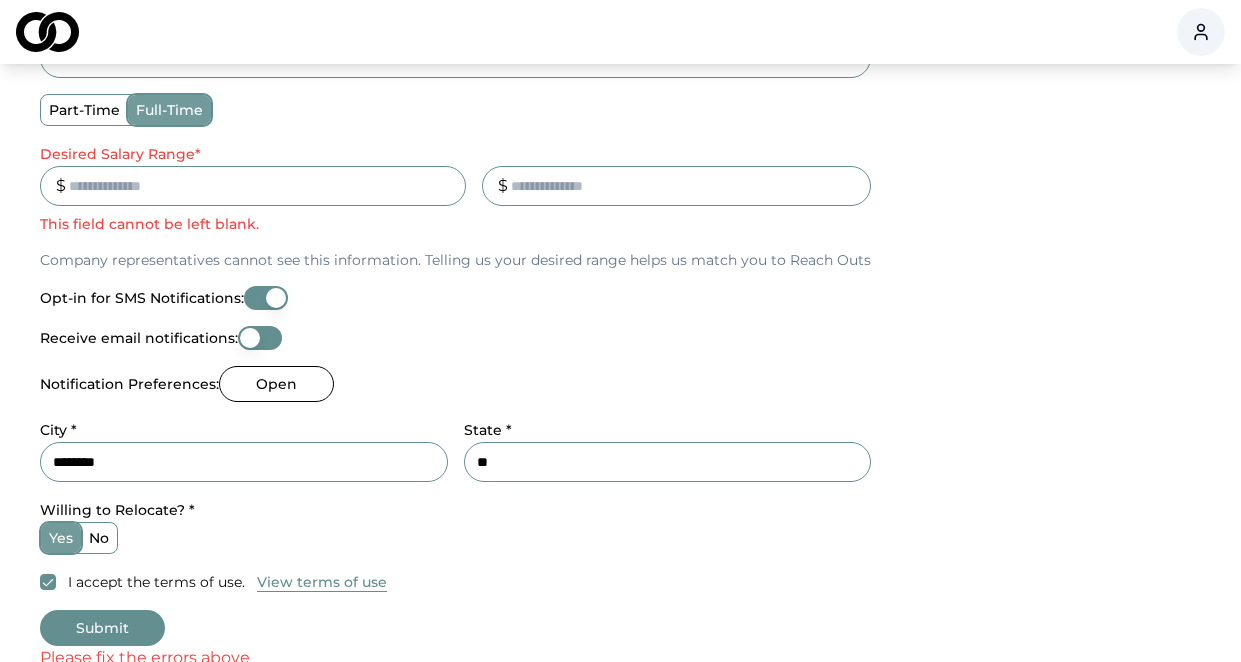 click on "******" at bounding box center [253, 186] 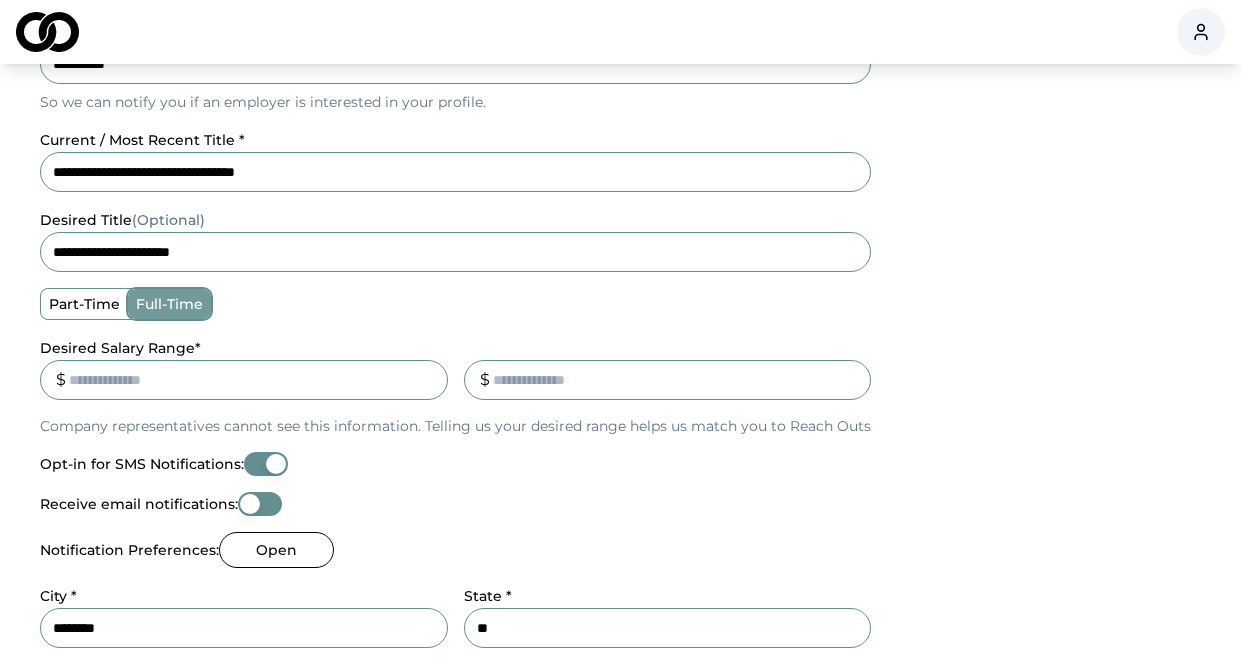 scroll, scrollTop: 744, scrollLeft: 0, axis: vertical 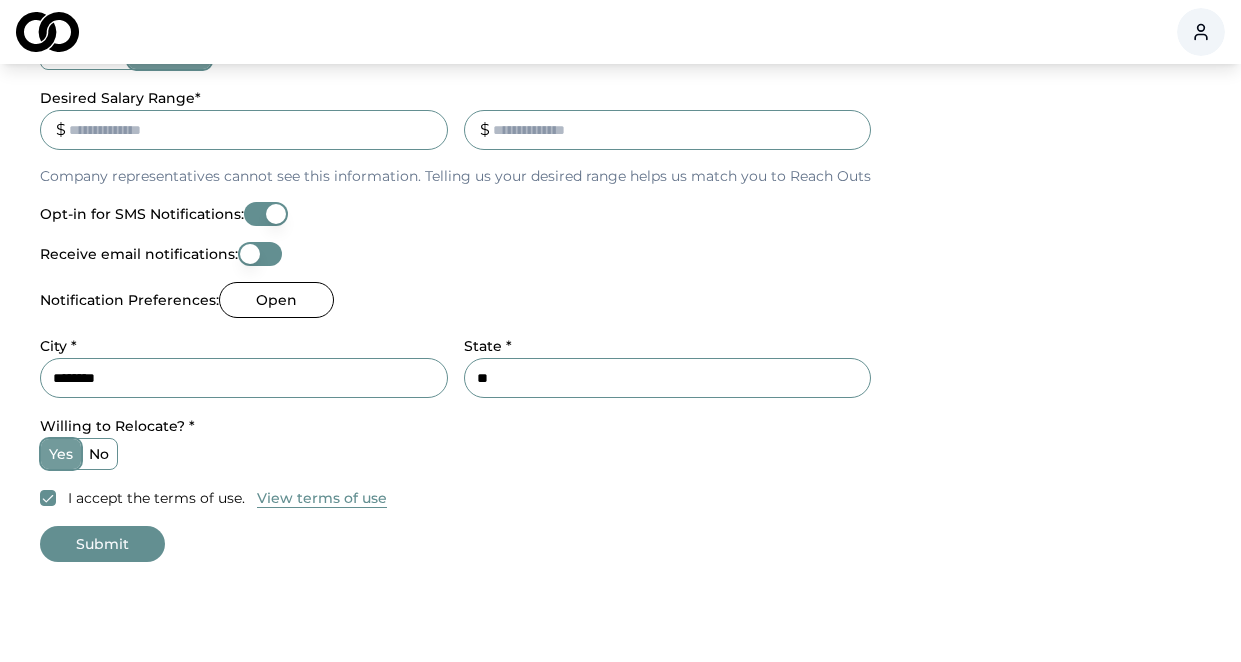 type on "******" 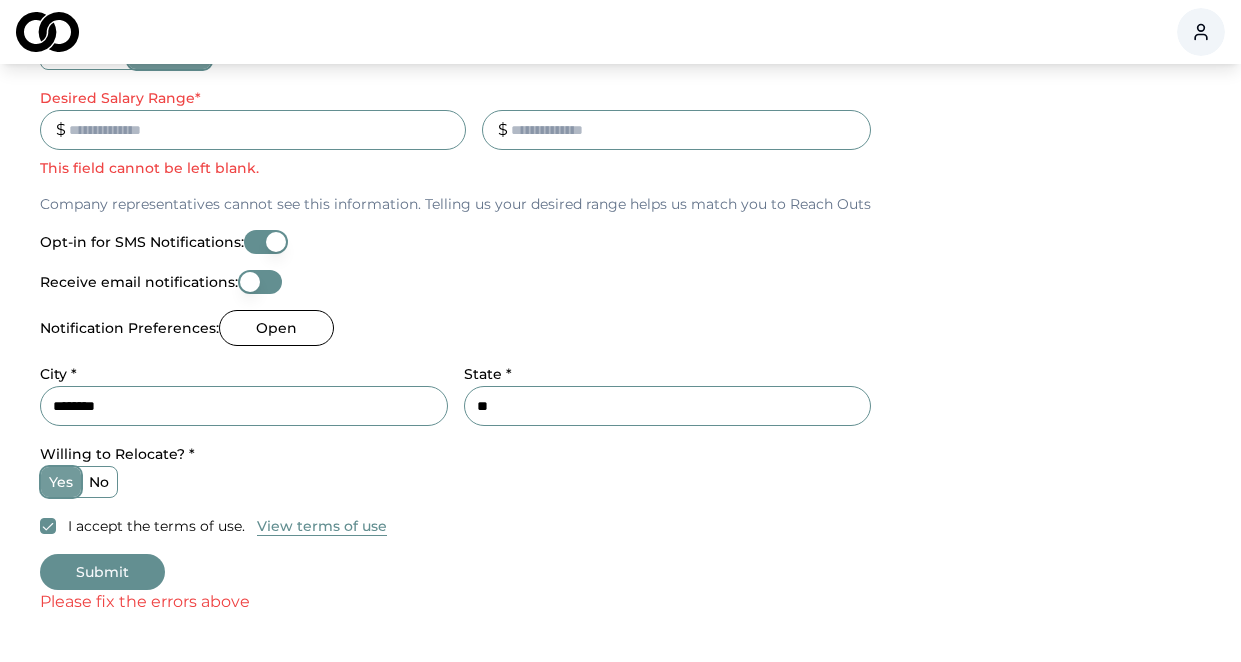 click on "_" at bounding box center [676, 130] 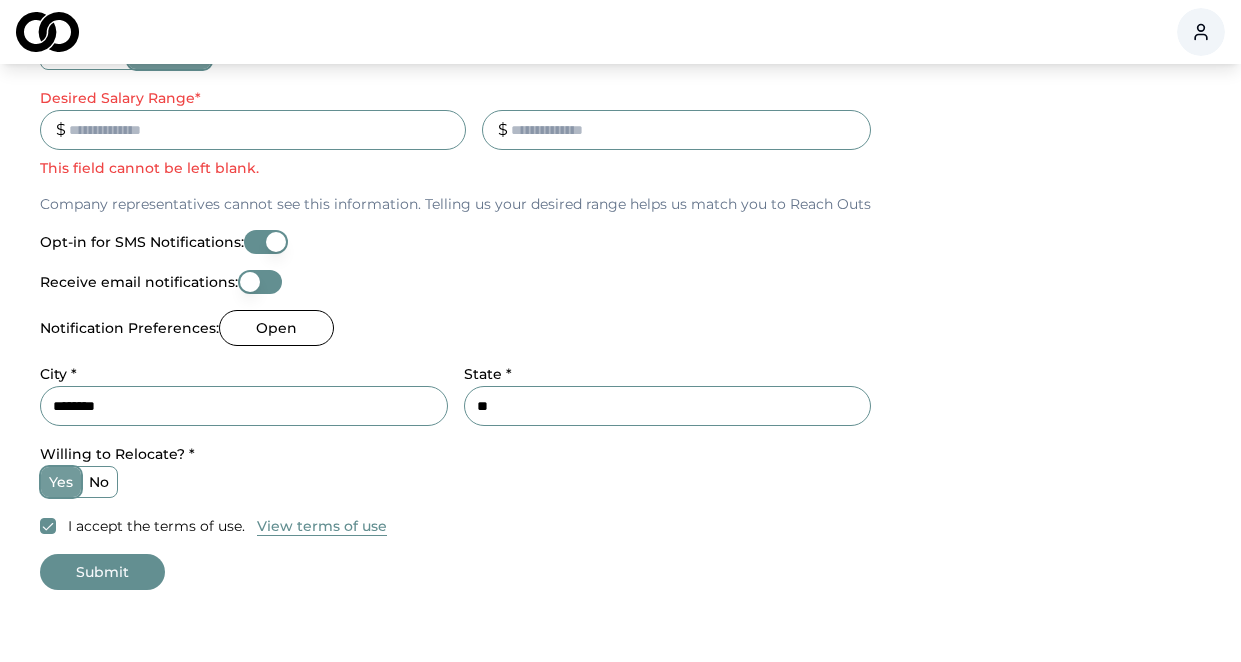 type on "*******" 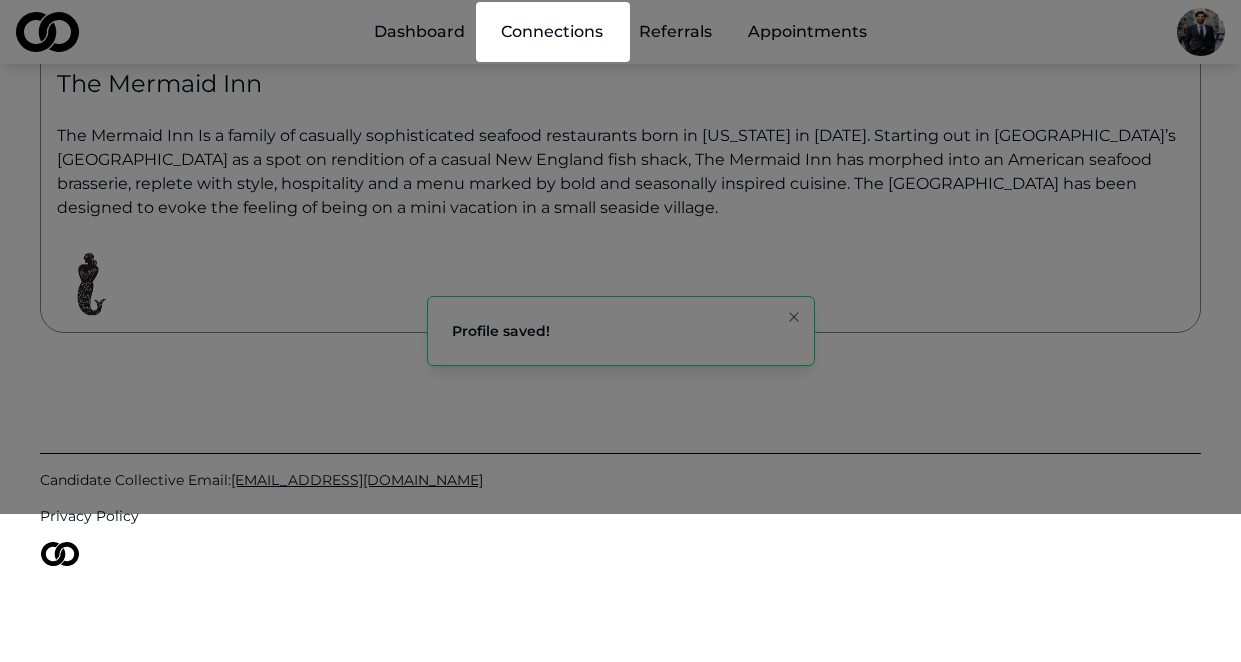 scroll, scrollTop: 0, scrollLeft: 0, axis: both 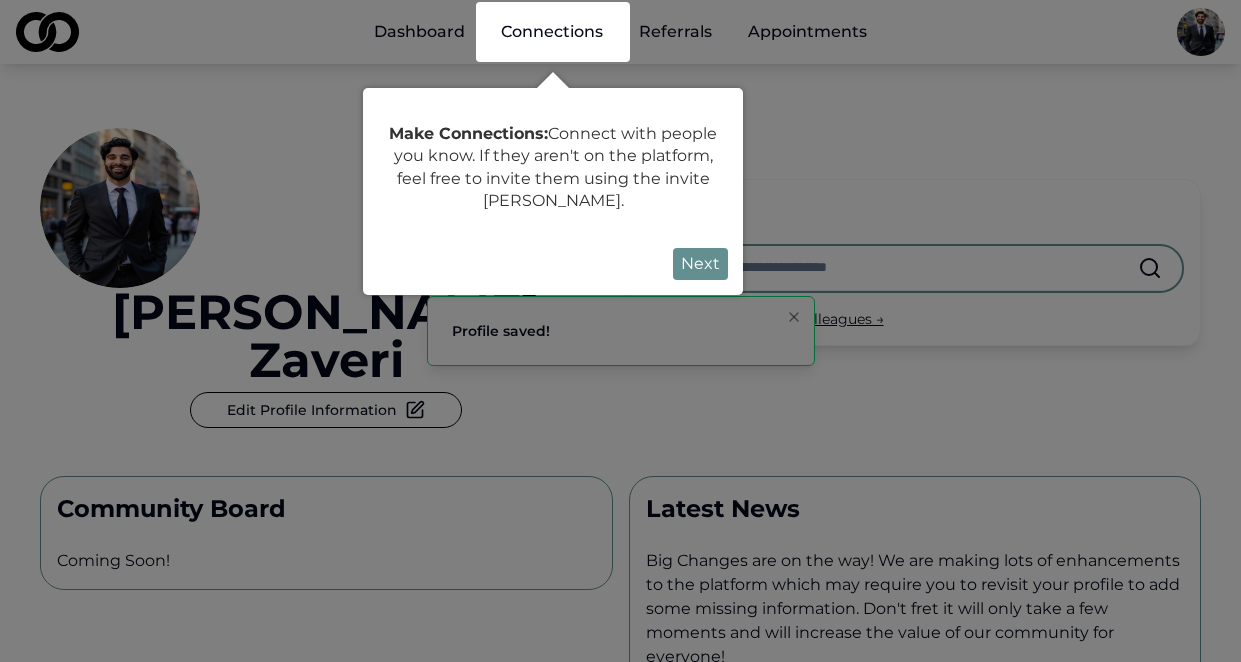 click on "Next" at bounding box center (700, 264) 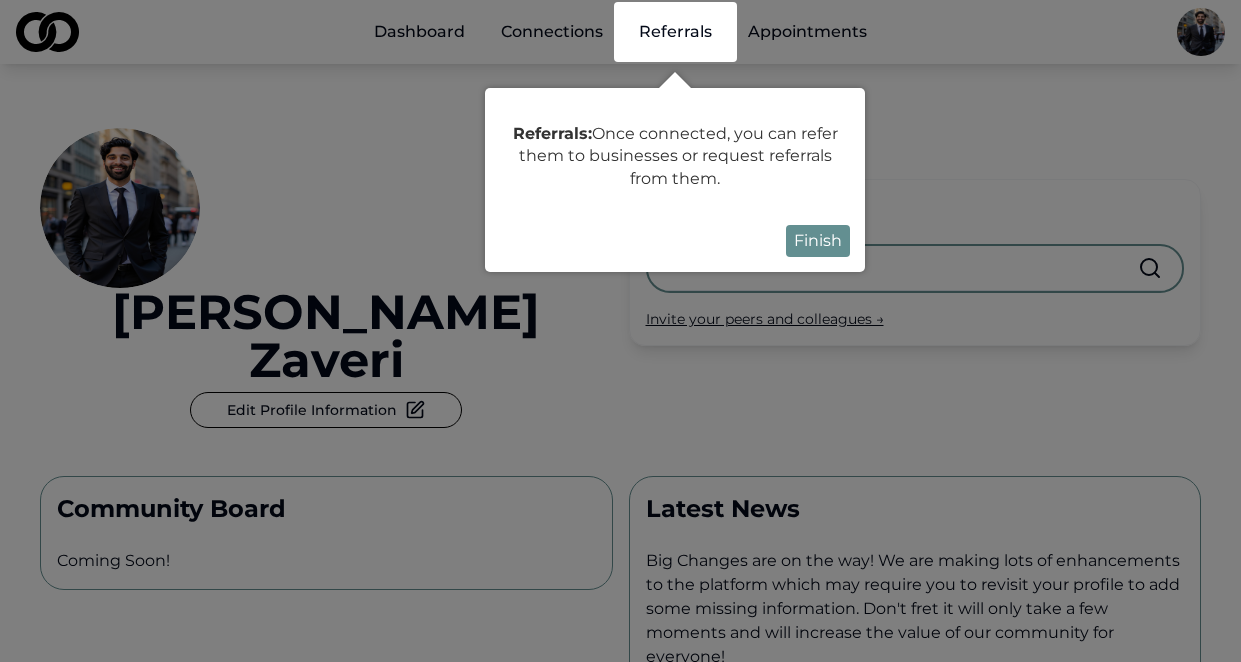 click on "Finish" at bounding box center [818, 241] 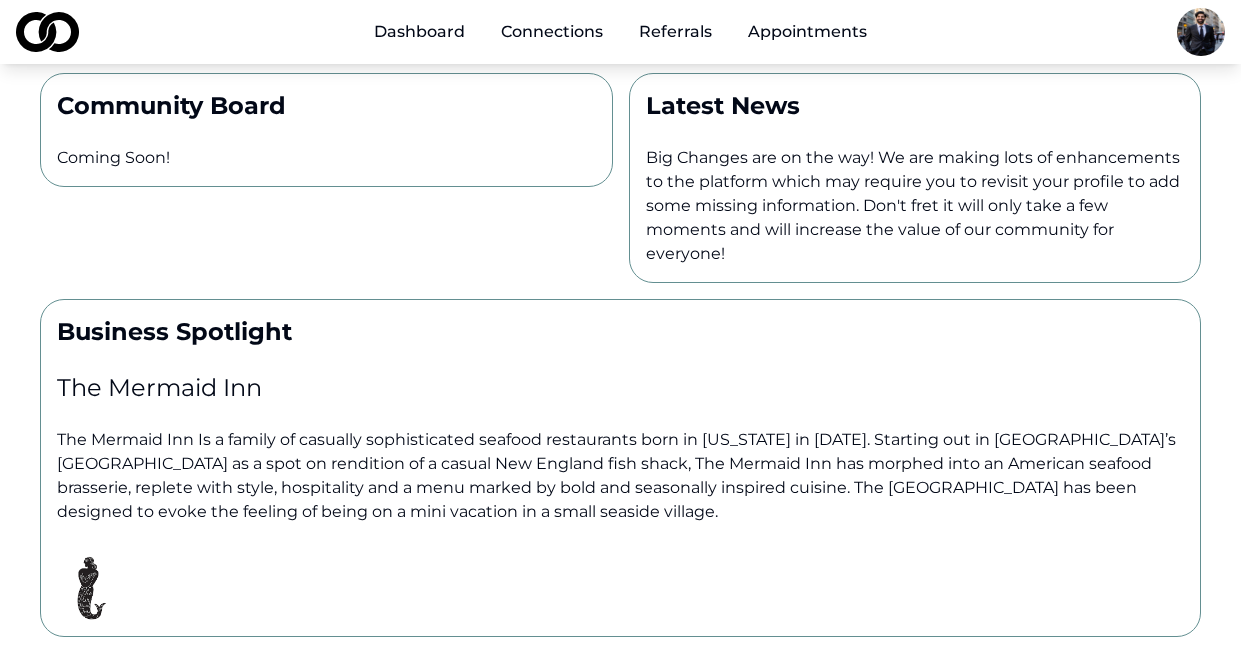 scroll, scrollTop: 0, scrollLeft: 0, axis: both 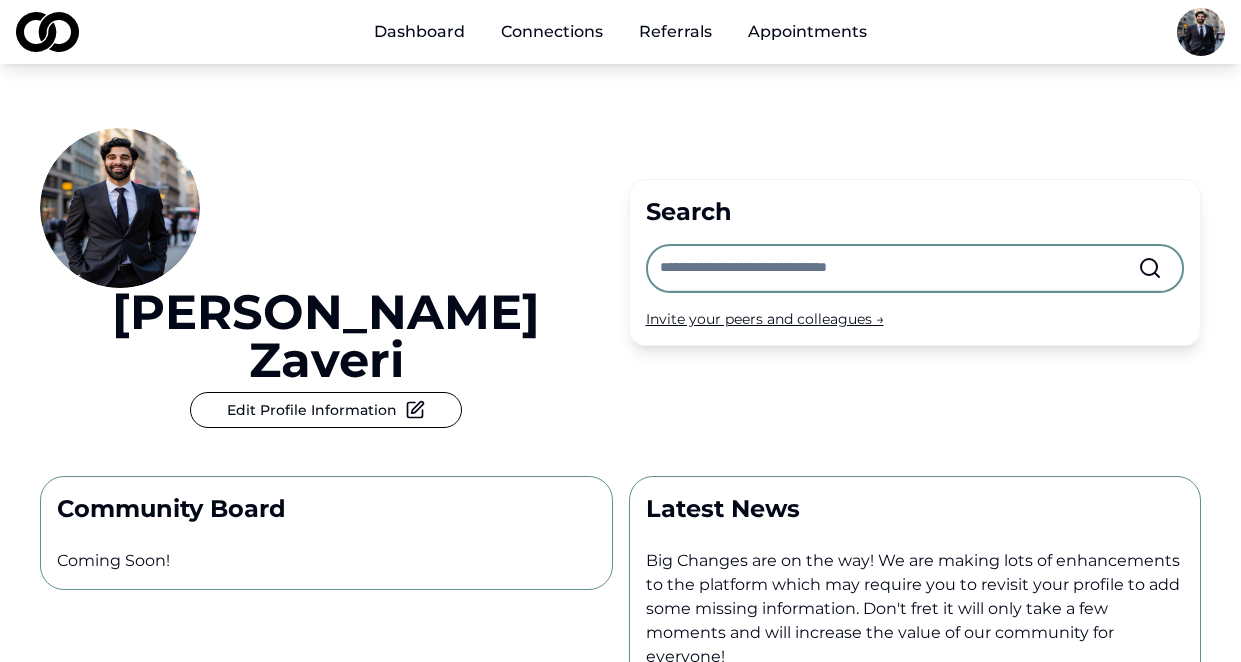 click on "Dashboard" at bounding box center (419, 32) 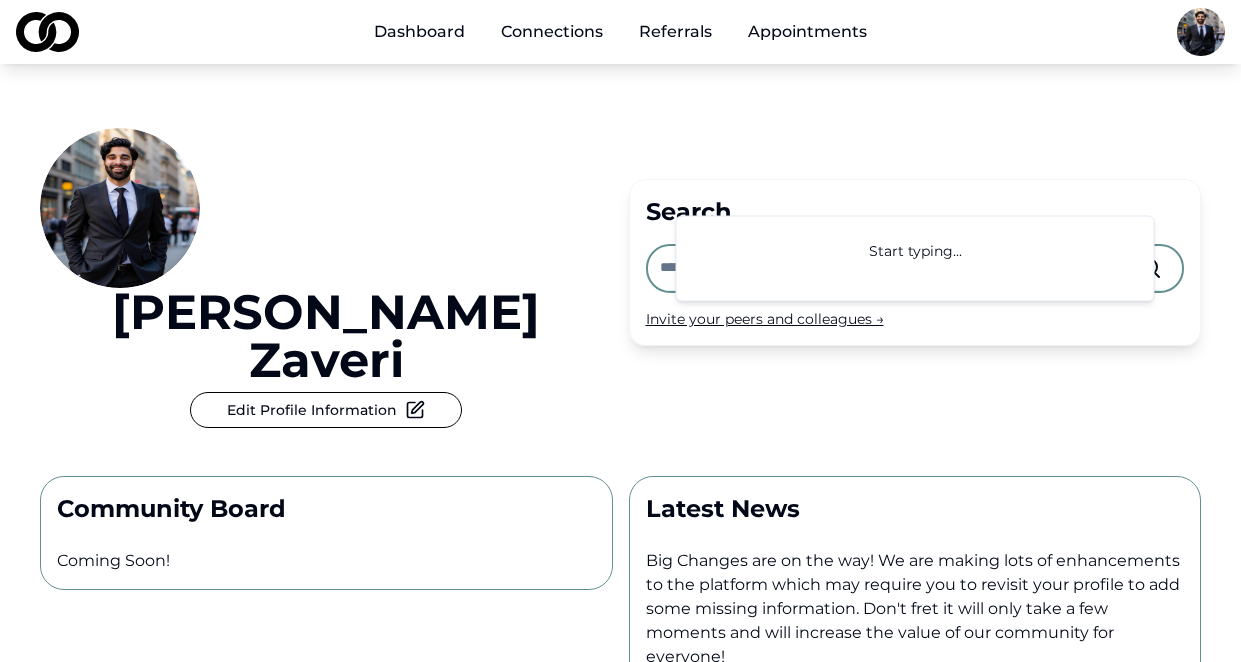 click on "Referrals" at bounding box center (675, 32) 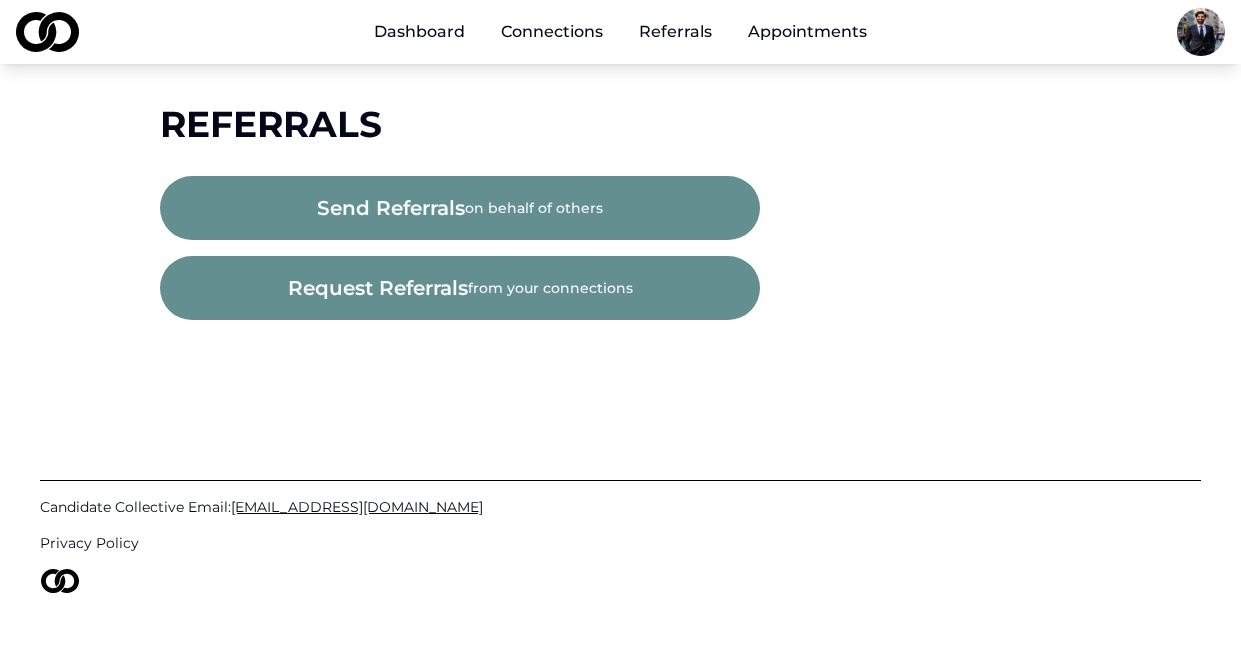 click on "Connections" at bounding box center [552, 32] 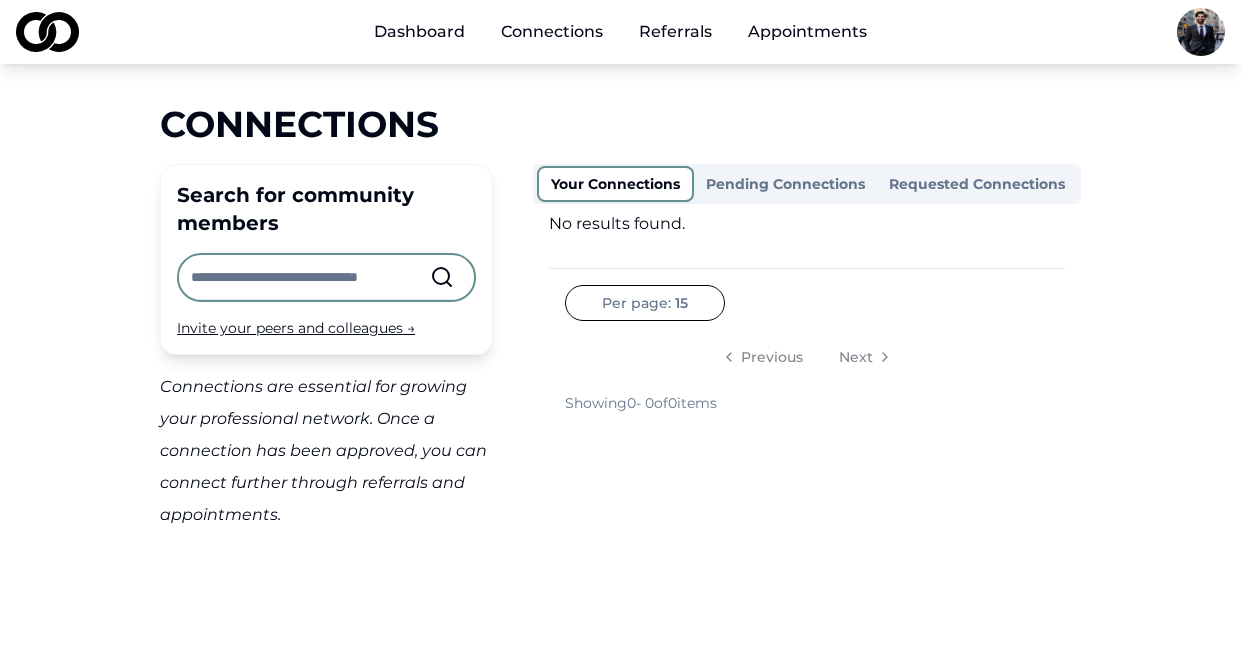 click on "Dashboard" at bounding box center [419, 32] 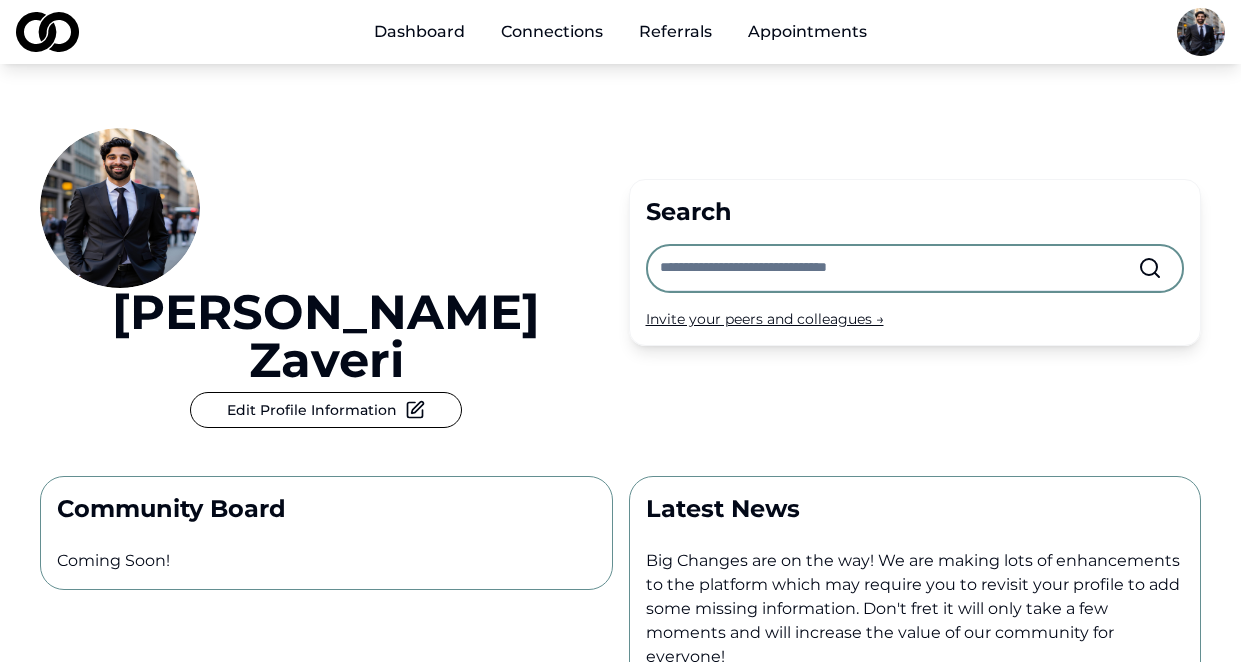 click on "Connections" at bounding box center [552, 32] 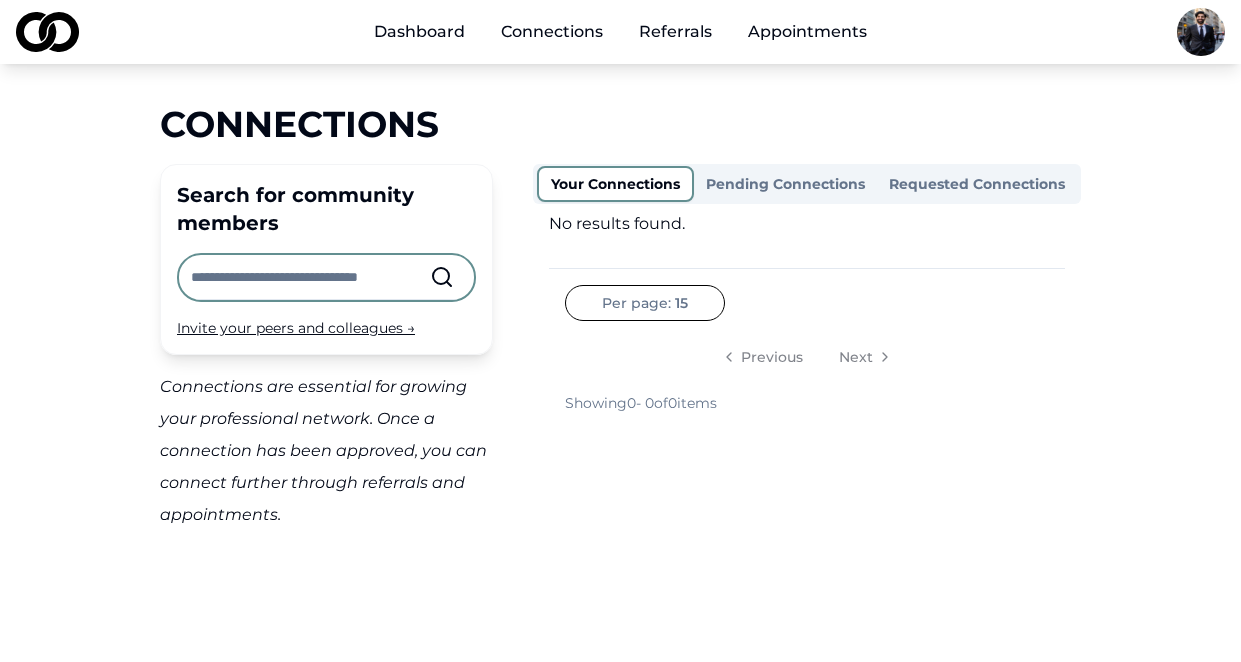 click on "Referrals" at bounding box center [675, 32] 